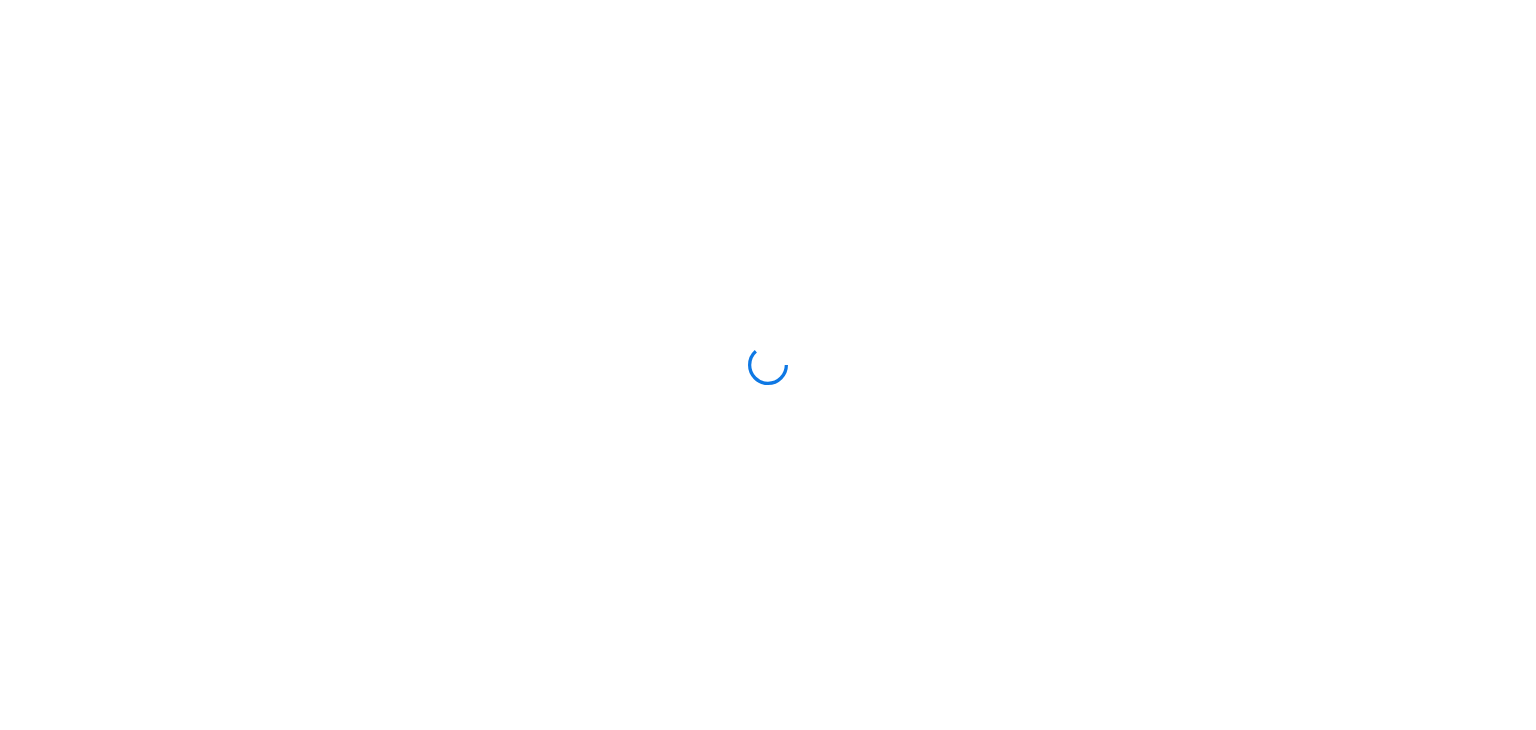 scroll, scrollTop: 0, scrollLeft: 0, axis: both 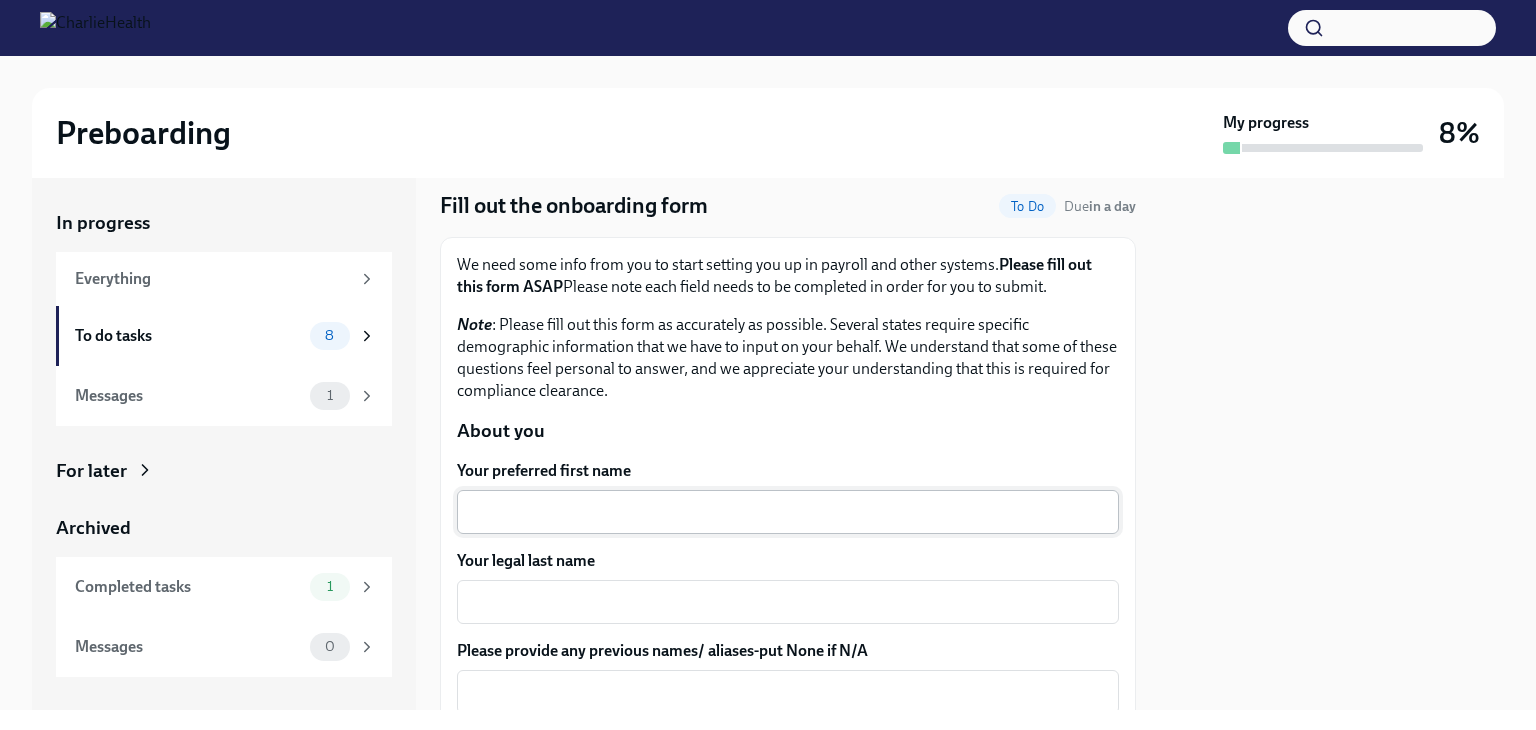 click on "Your preferred first name" at bounding box center [788, 512] 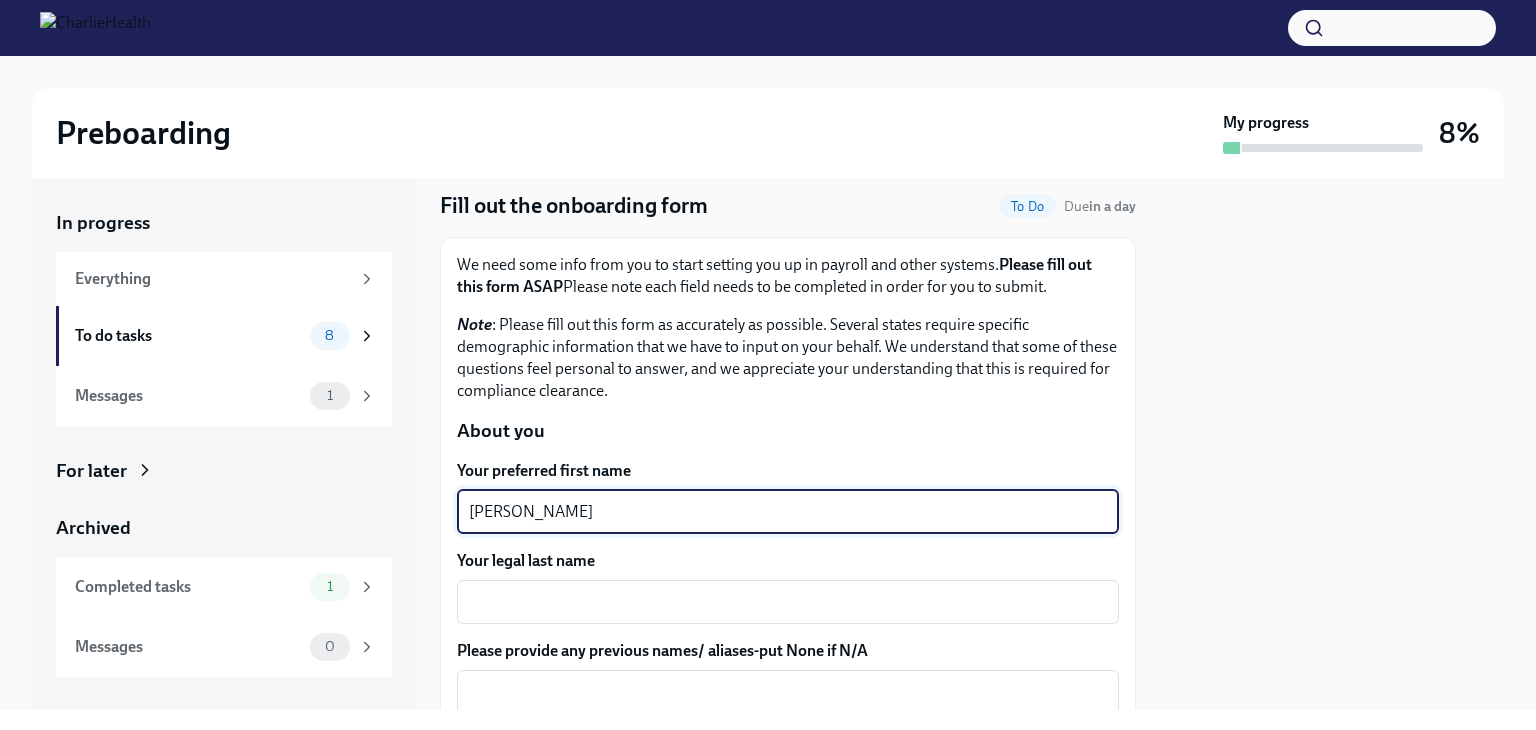 type on "[PERSON_NAME]" 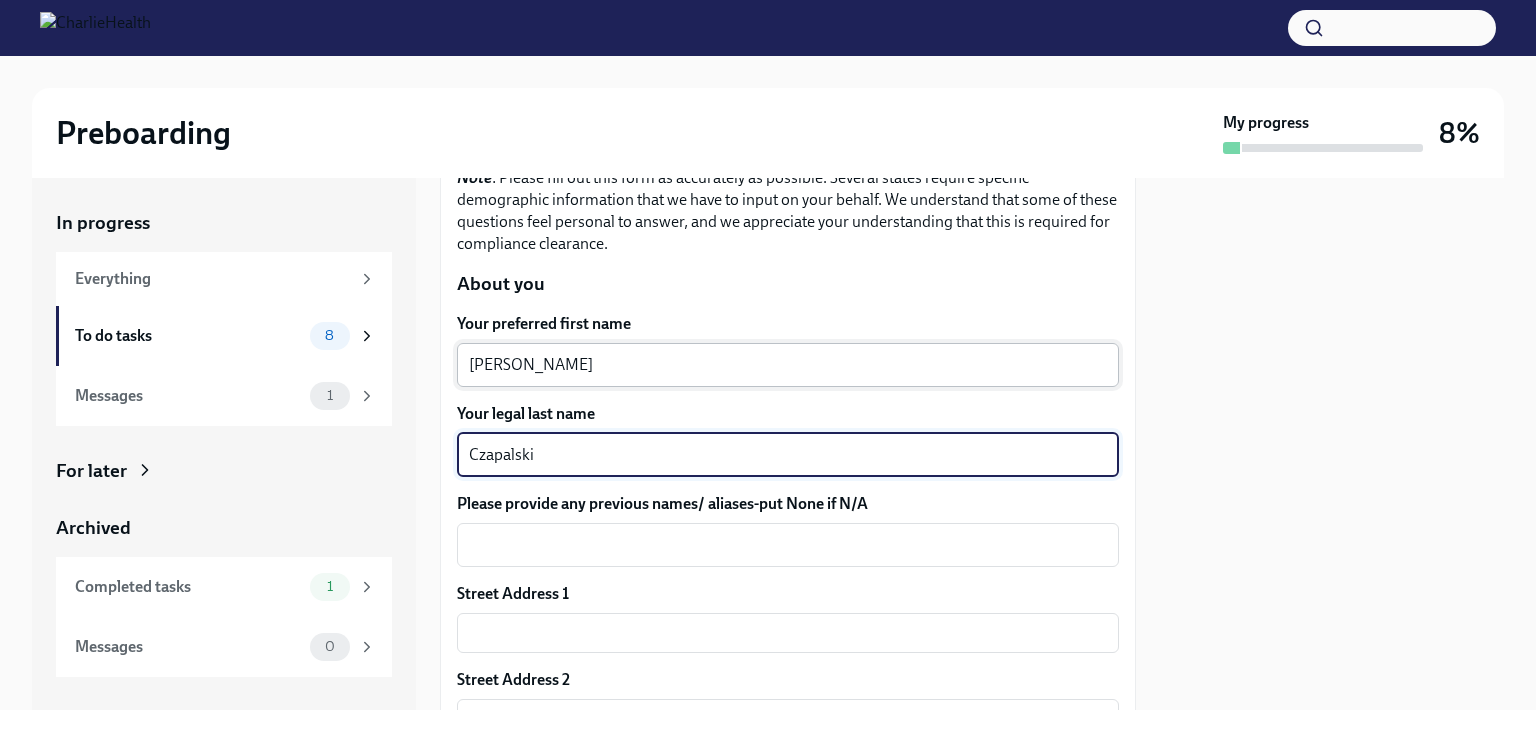scroll, scrollTop: 207, scrollLeft: 0, axis: vertical 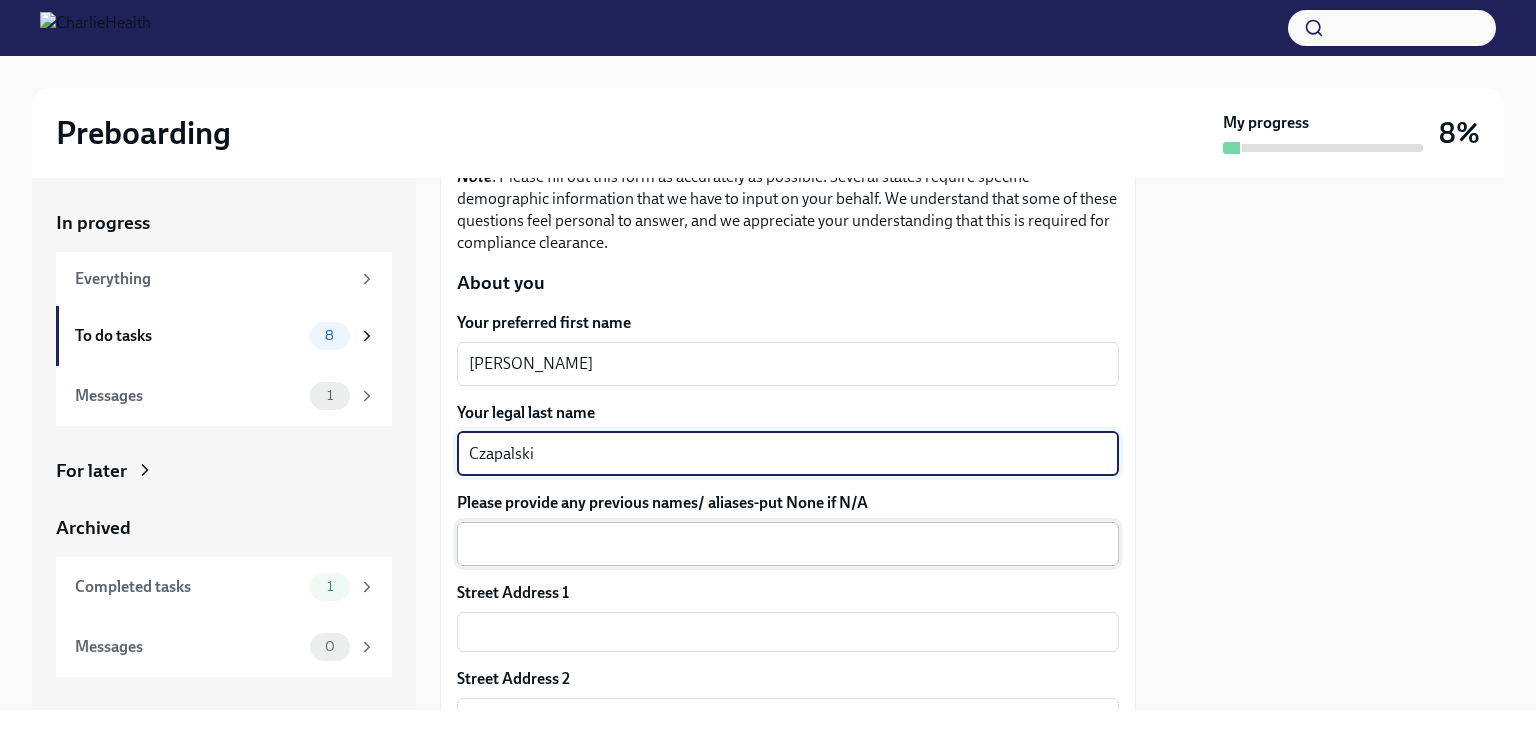 type on "Czapalski" 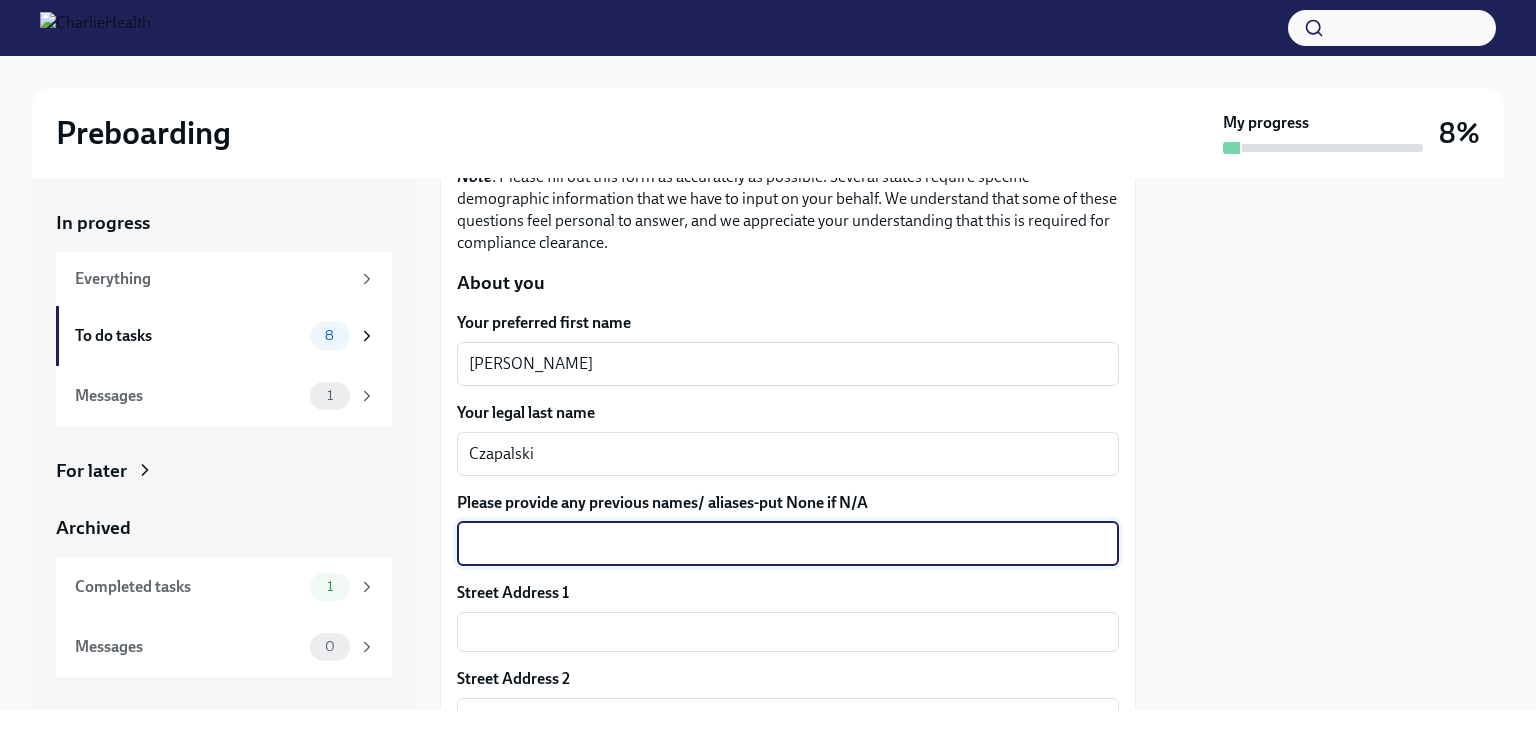 click on "Please provide any previous names/ aliases-put None if N/A" at bounding box center [788, 544] 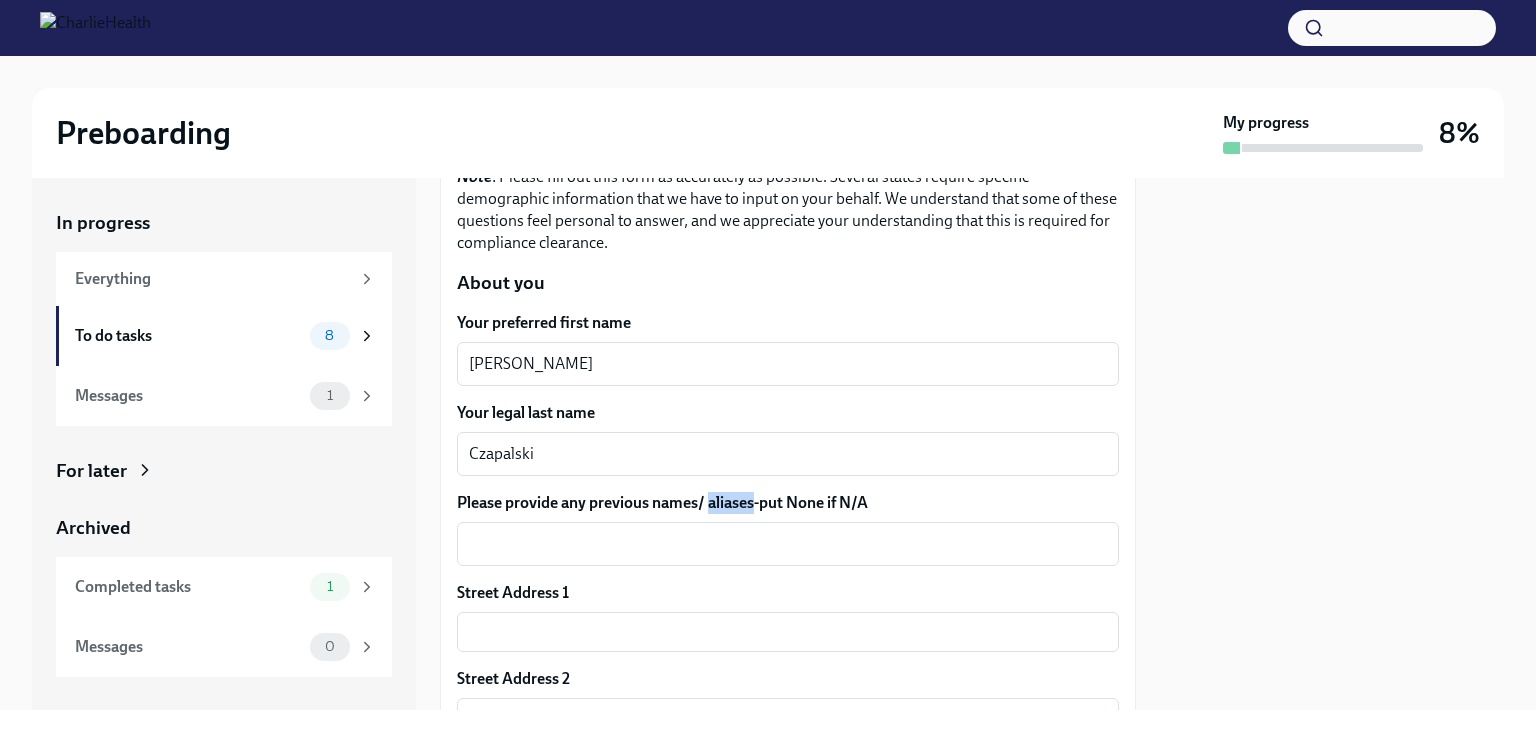 click on "Please provide any previous names/ aliases-put None if N/A" at bounding box center [788, 503] 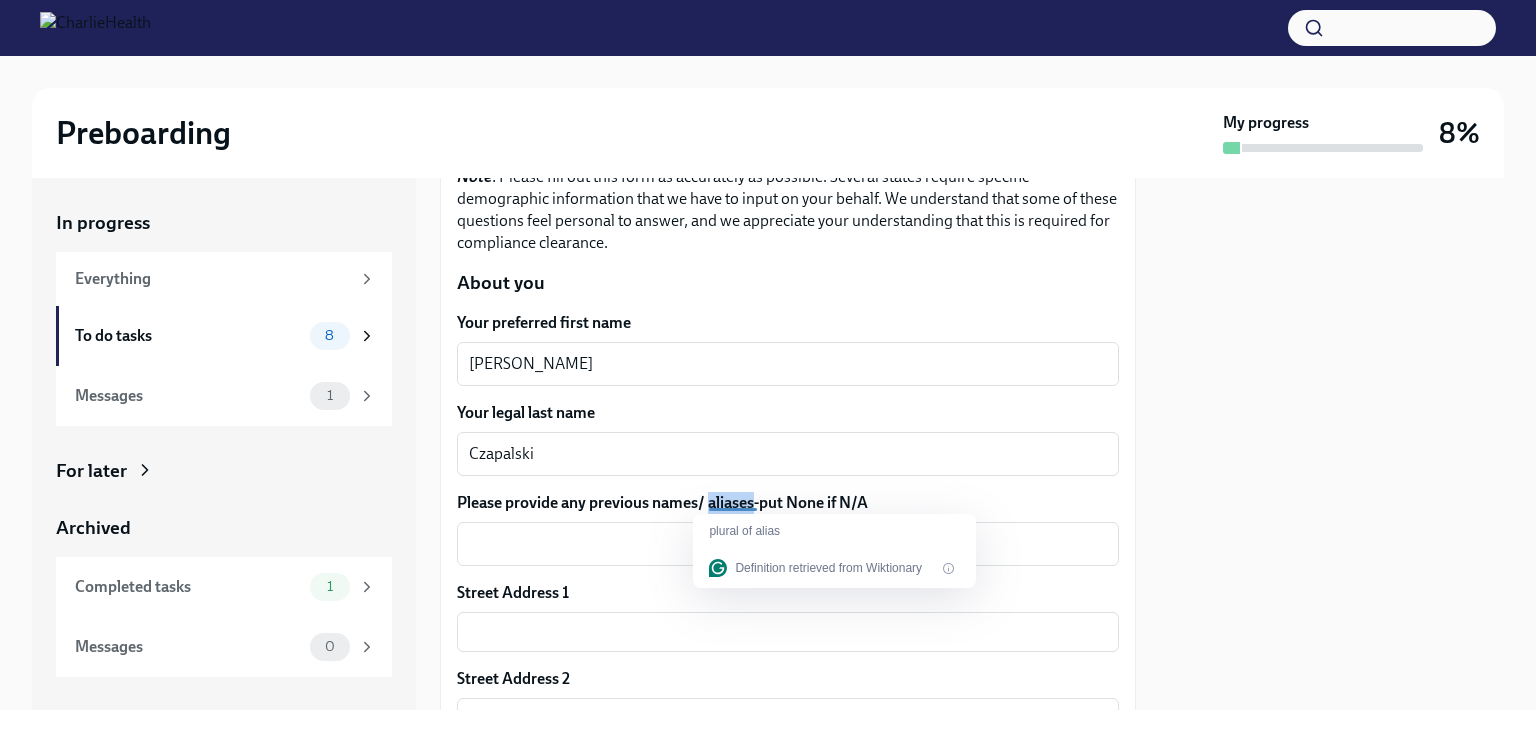 copy on "aliases" 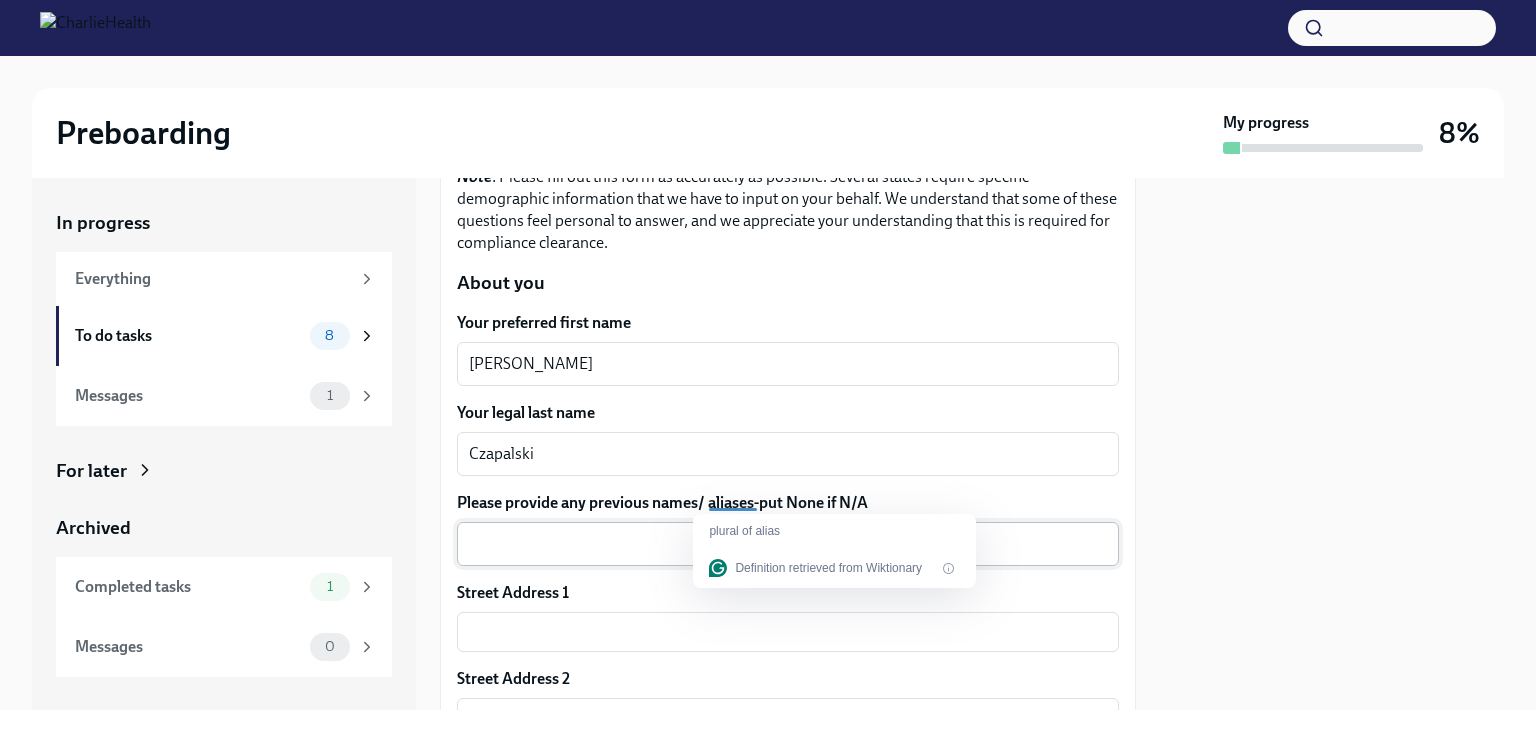 click on "x ​" at bounding box center [788, 544] 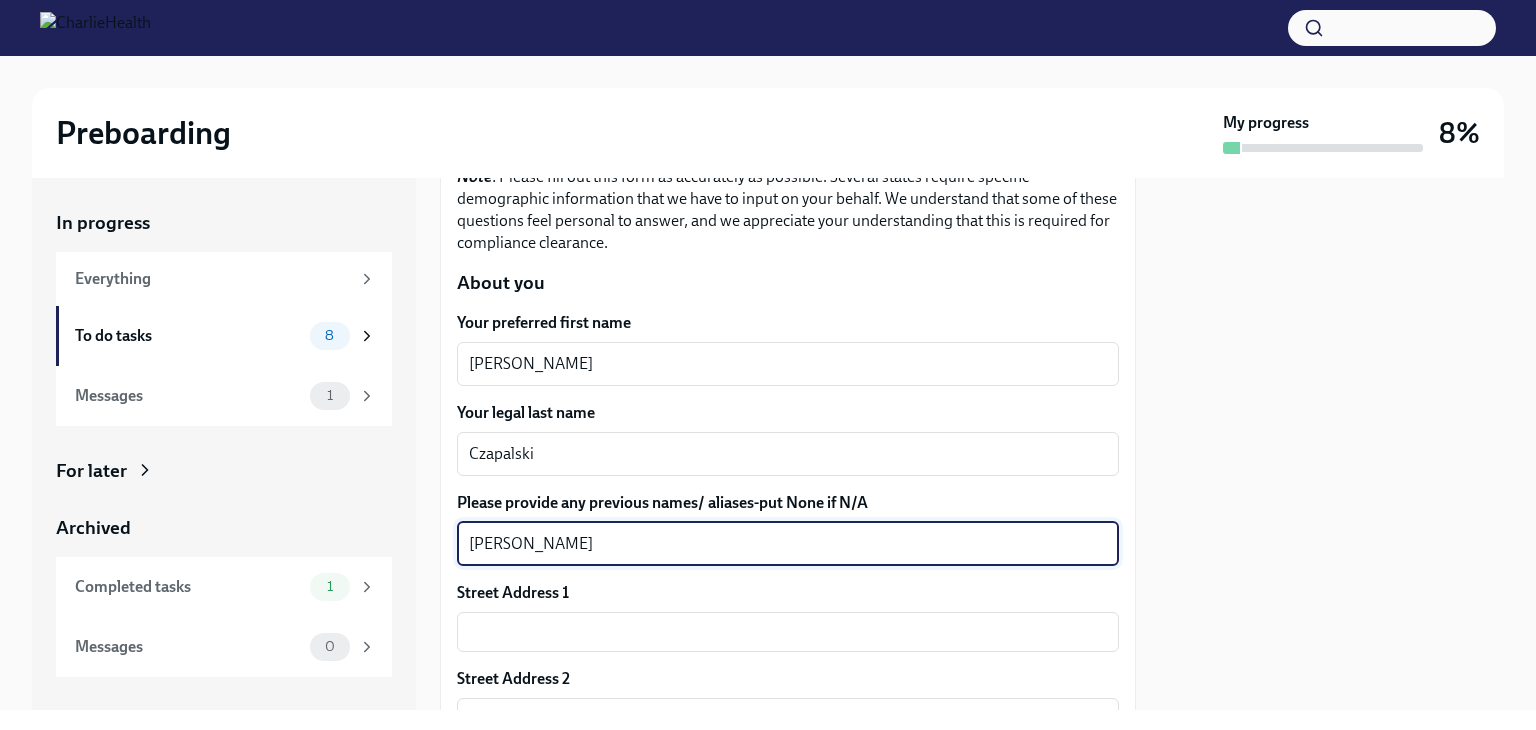 type on "[PERSON_NAME]" 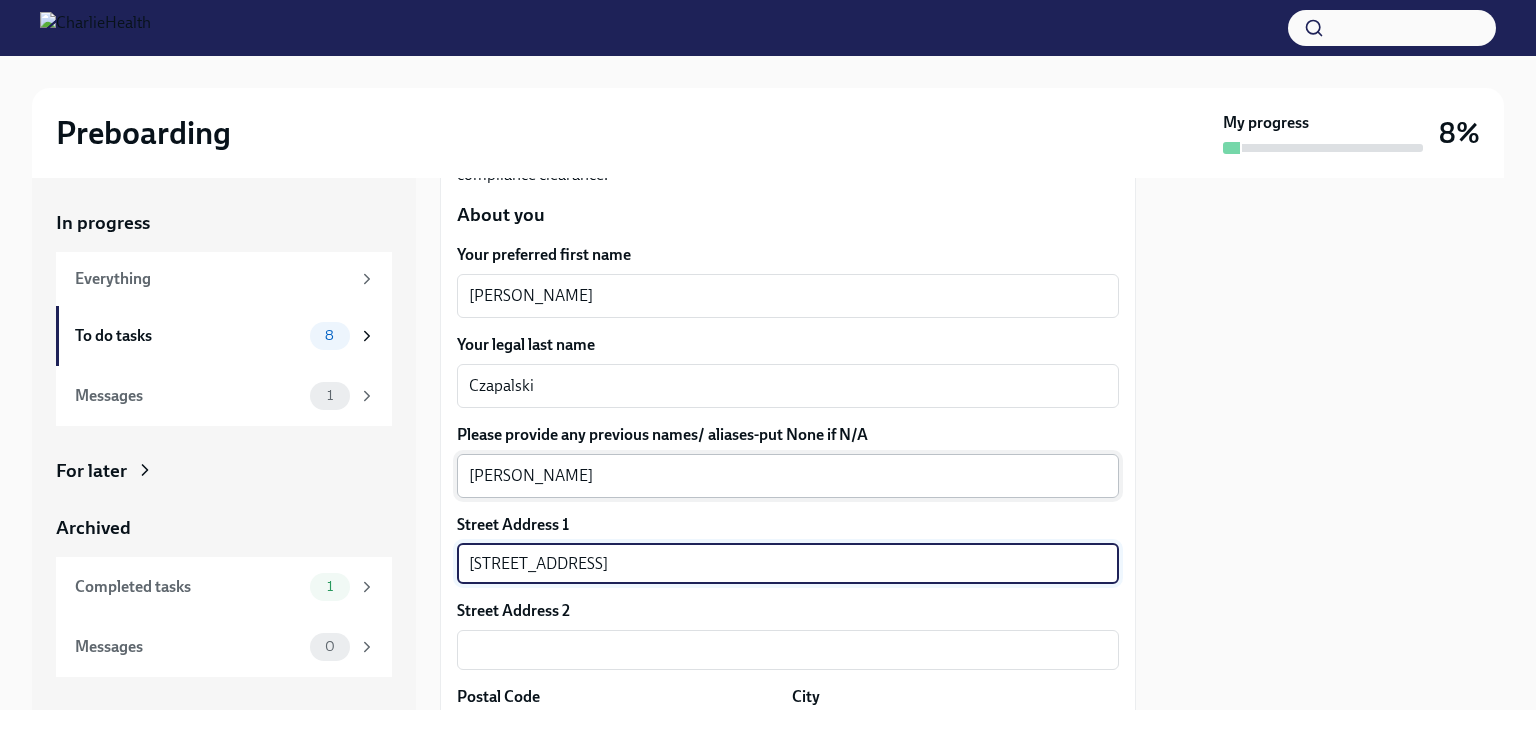 scroll, scrollTop: 276, scrollLeft: 0, axis: vertical 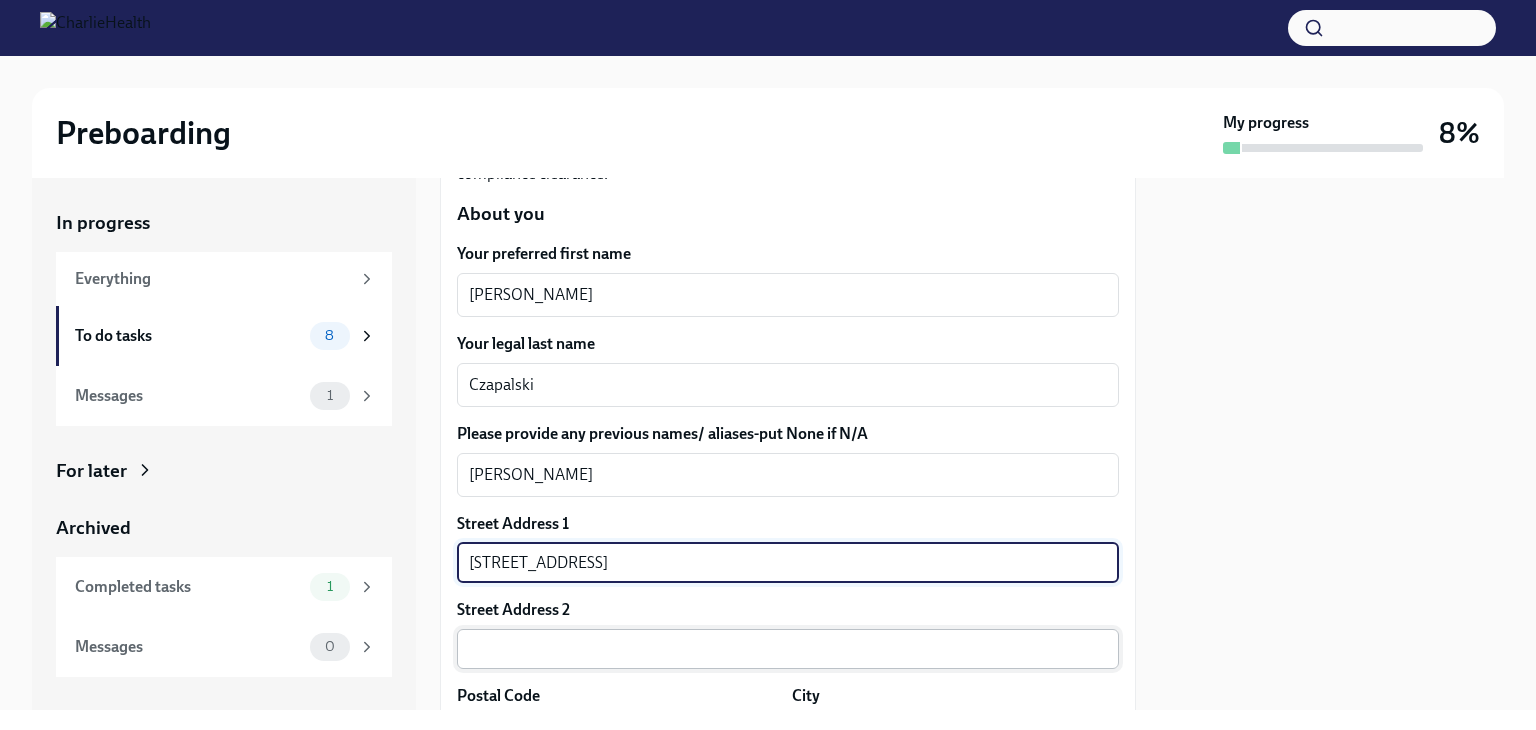 type on "[STREET_ADDRESS]" 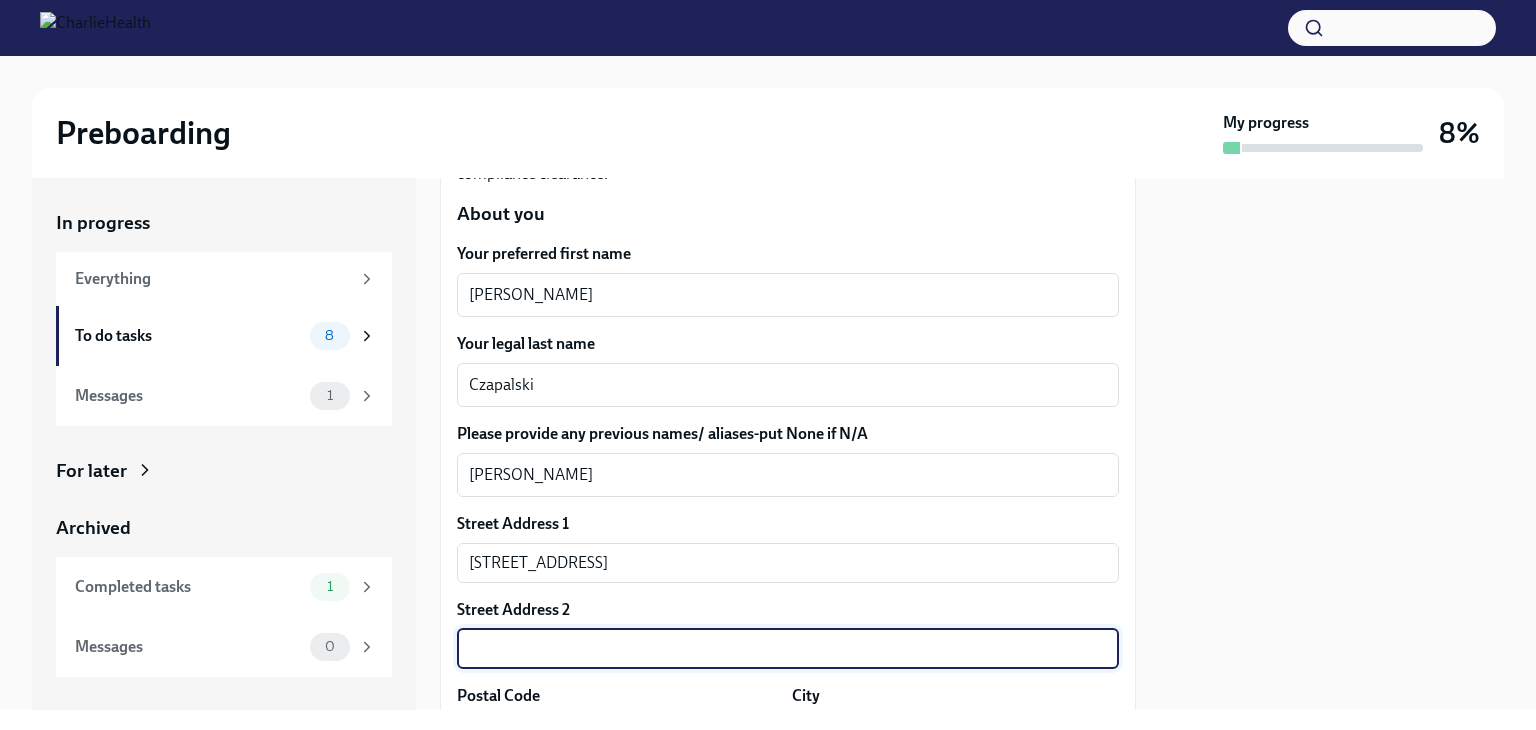 scroll, scrollTop: 431, scrollLeft: 0, axis: vertical 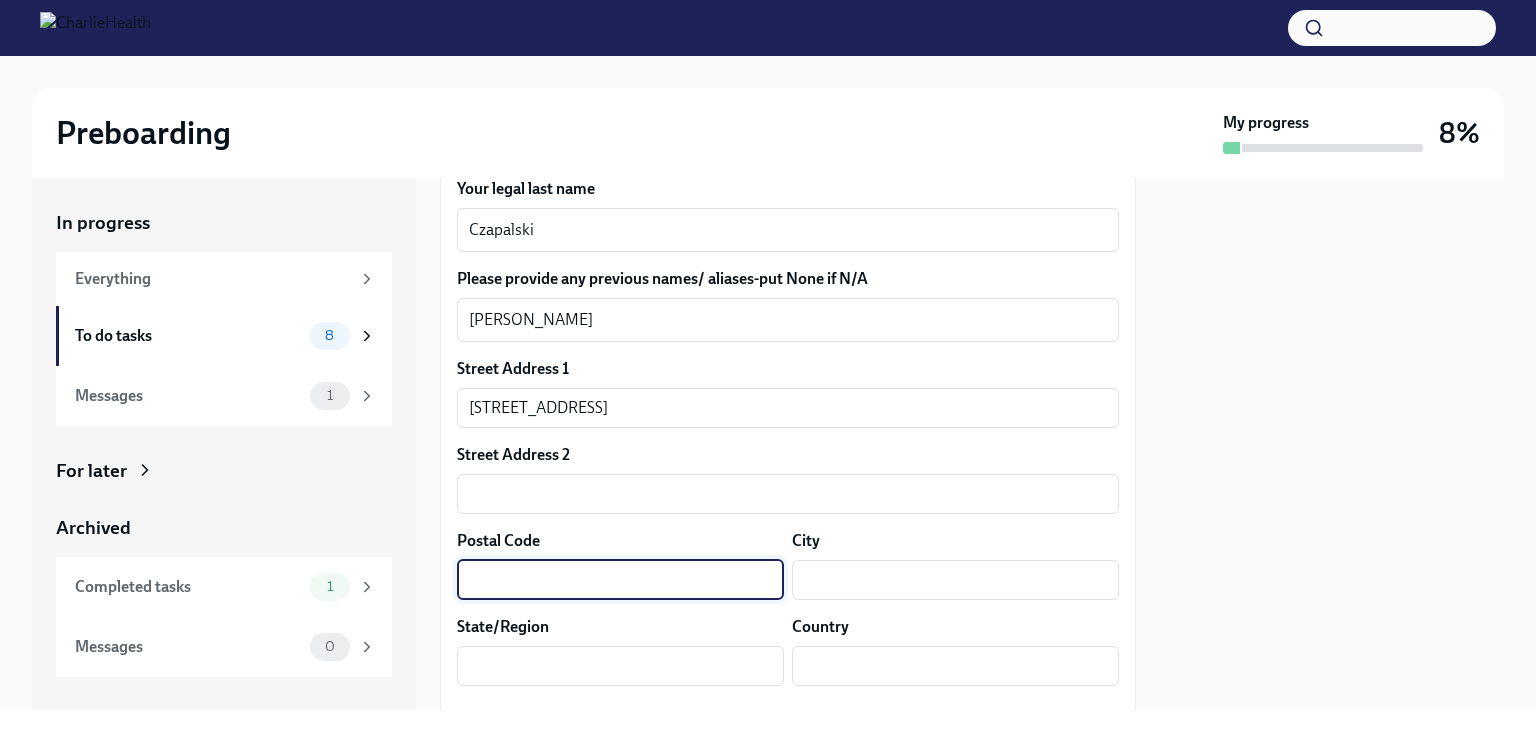 click at bounding box center (620, 580) 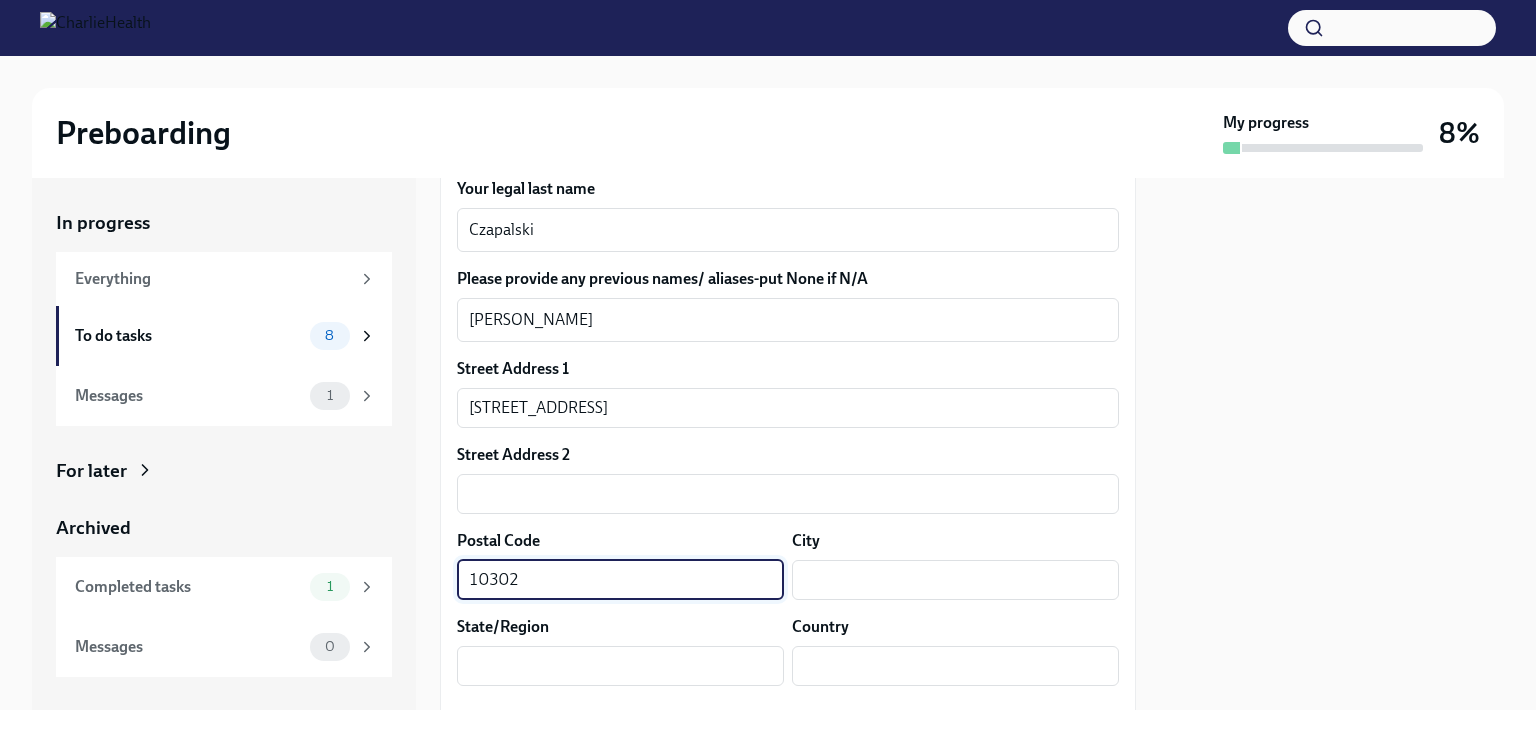 type on "10302" 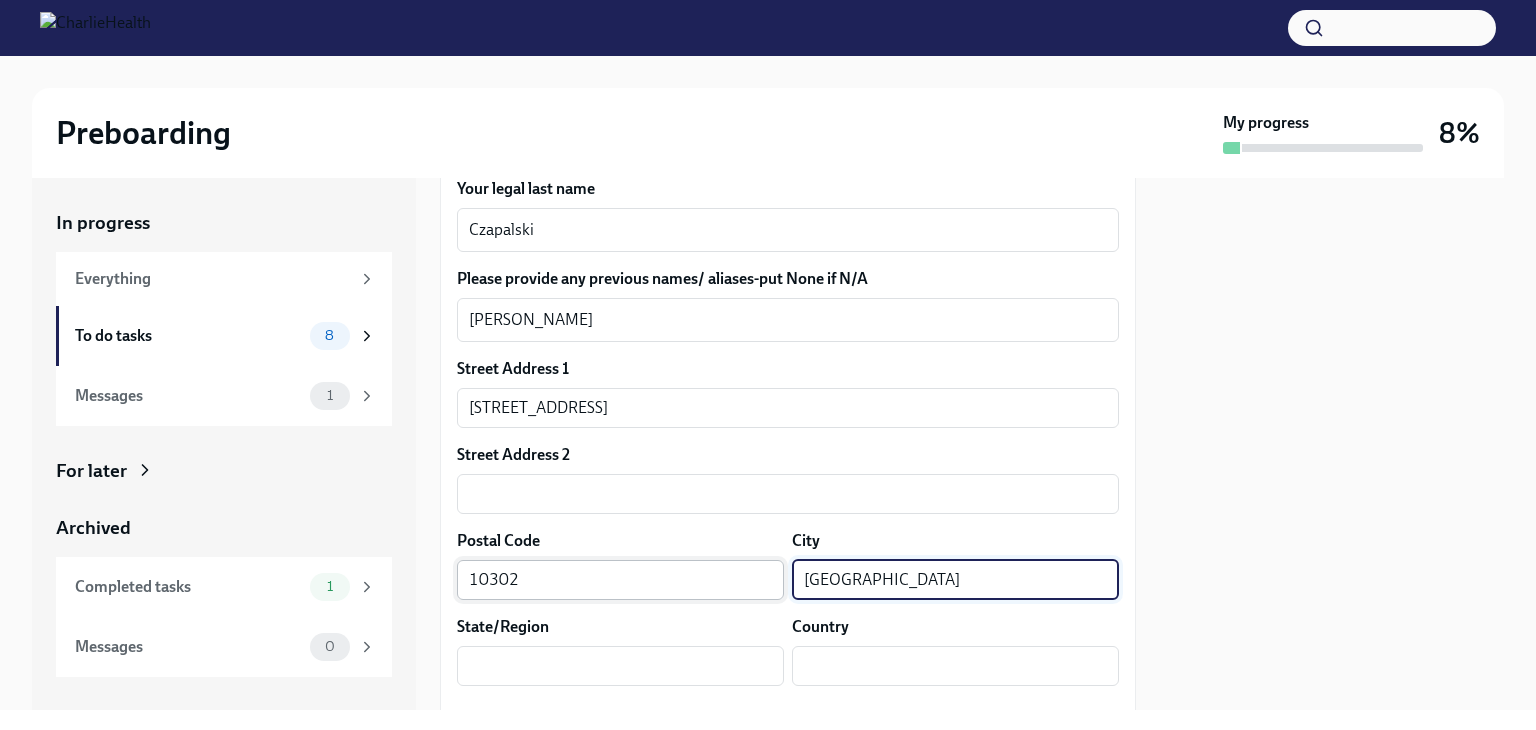 type on "[GEOGRAPHIC_DATA]" 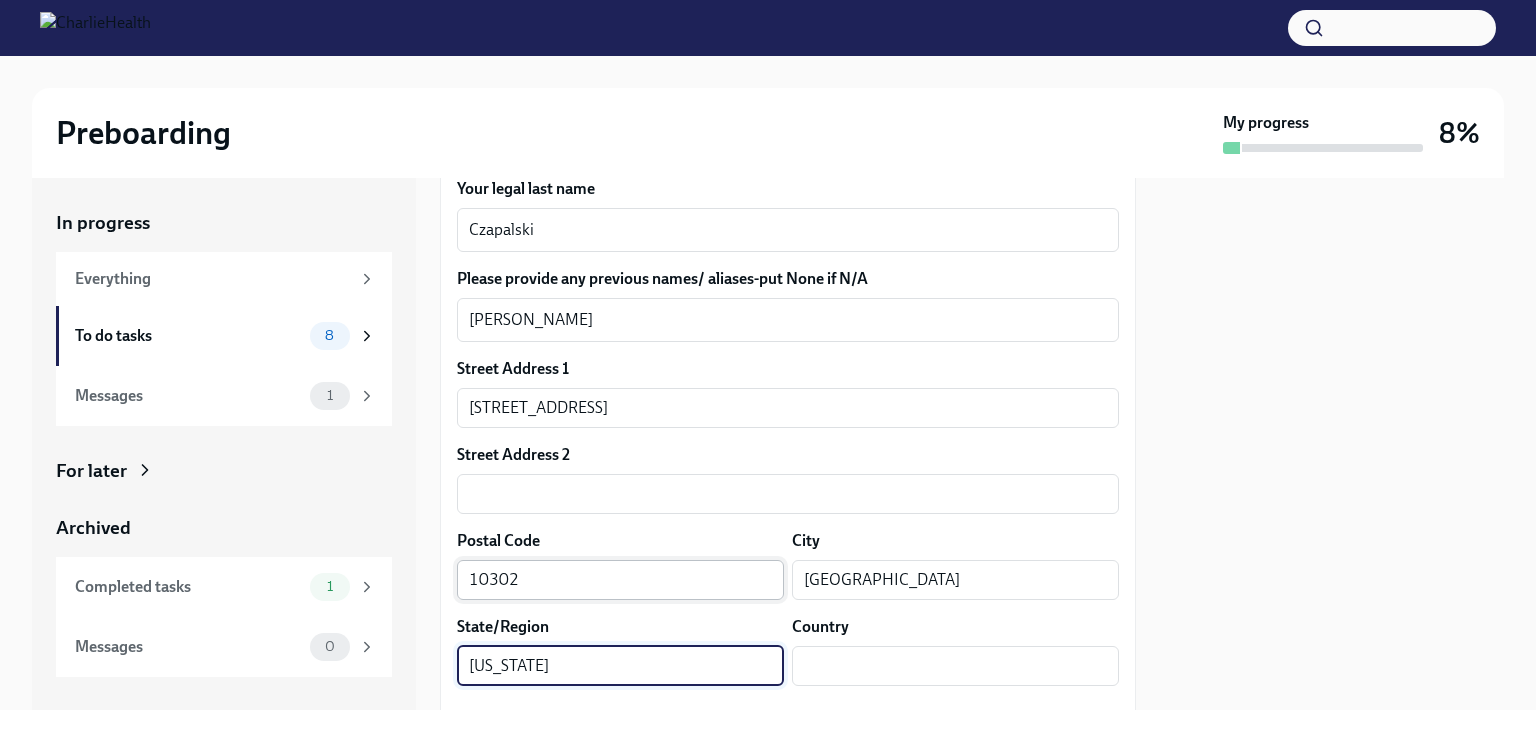 type on "[US_STATE]" 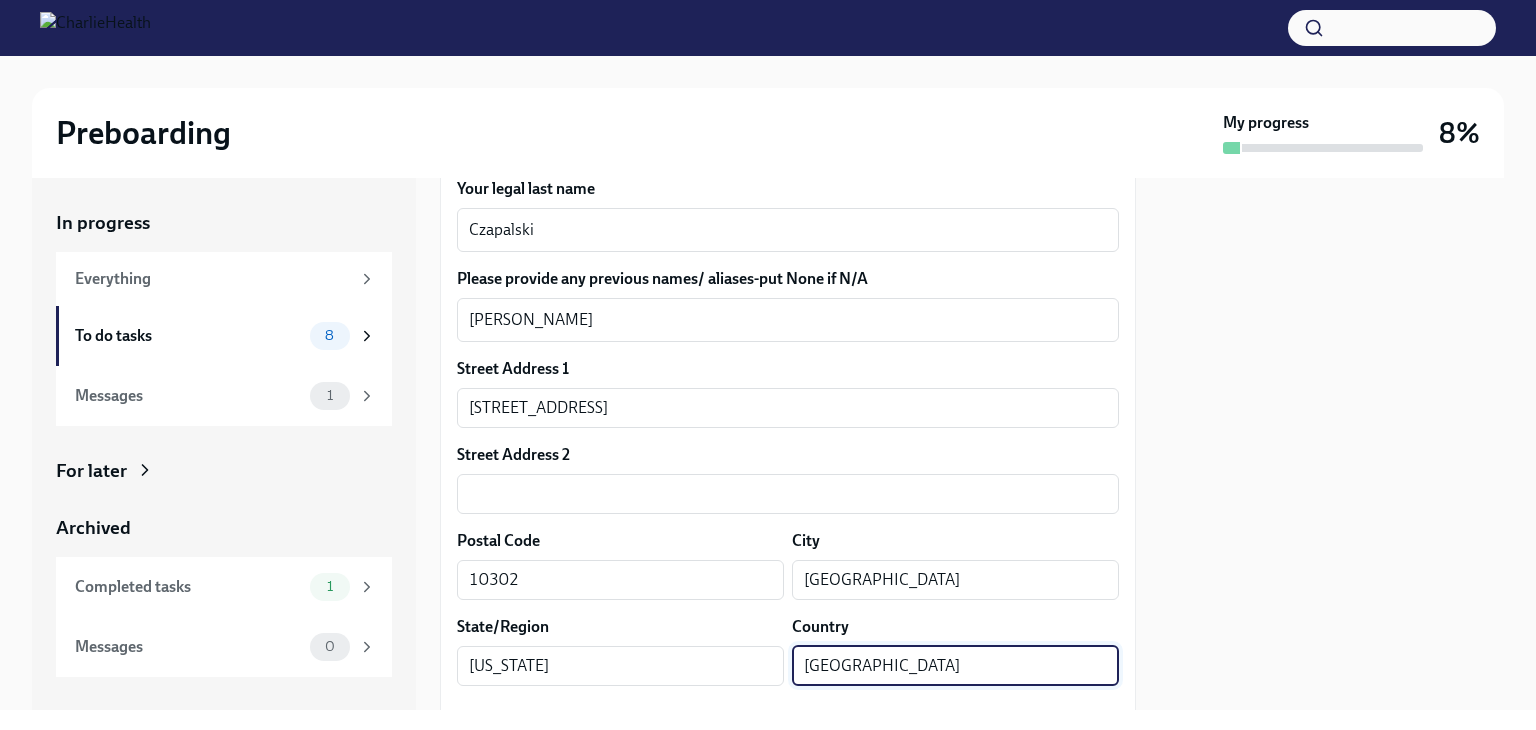 type on "[GEOGRAPHIC_DATA]" 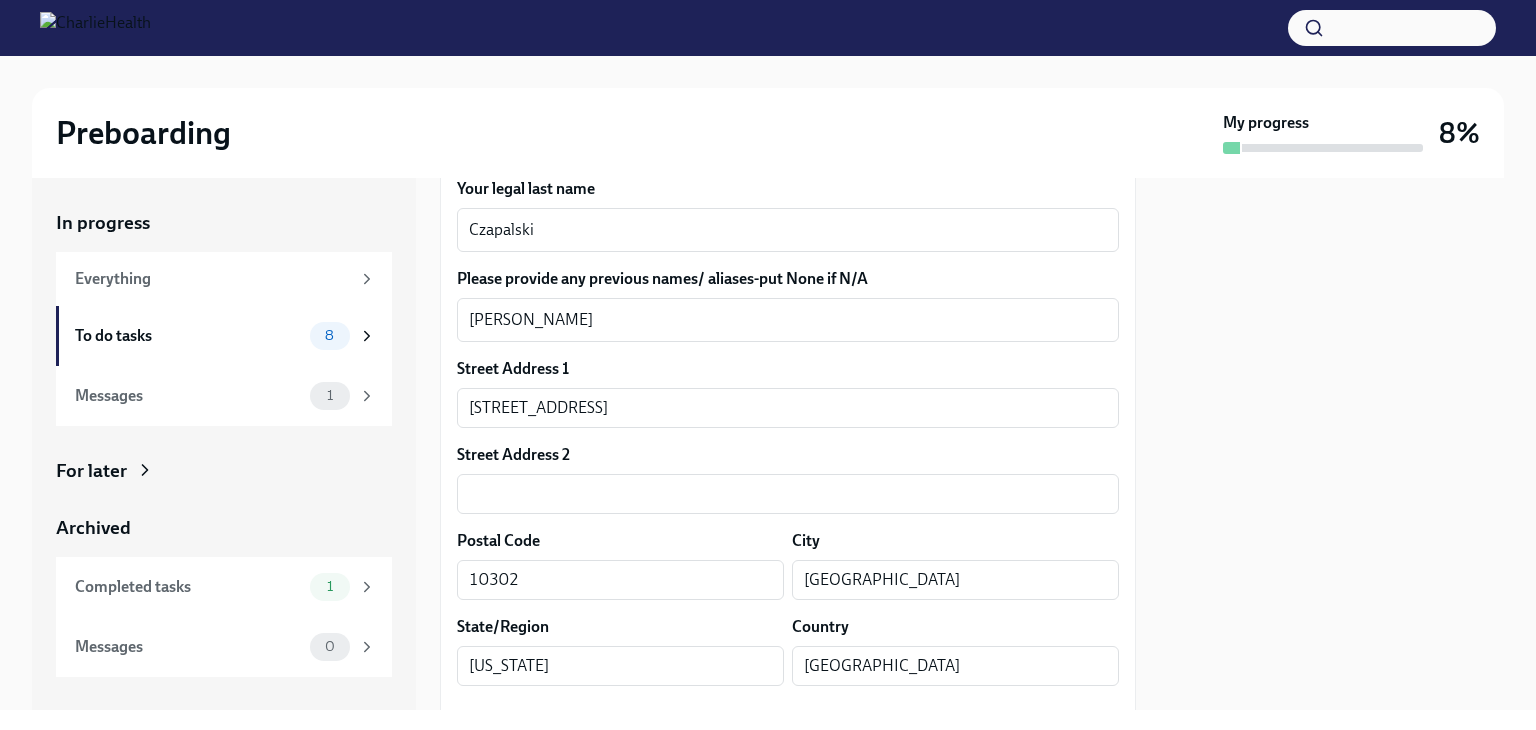 click at bounding box center (1332, 444) 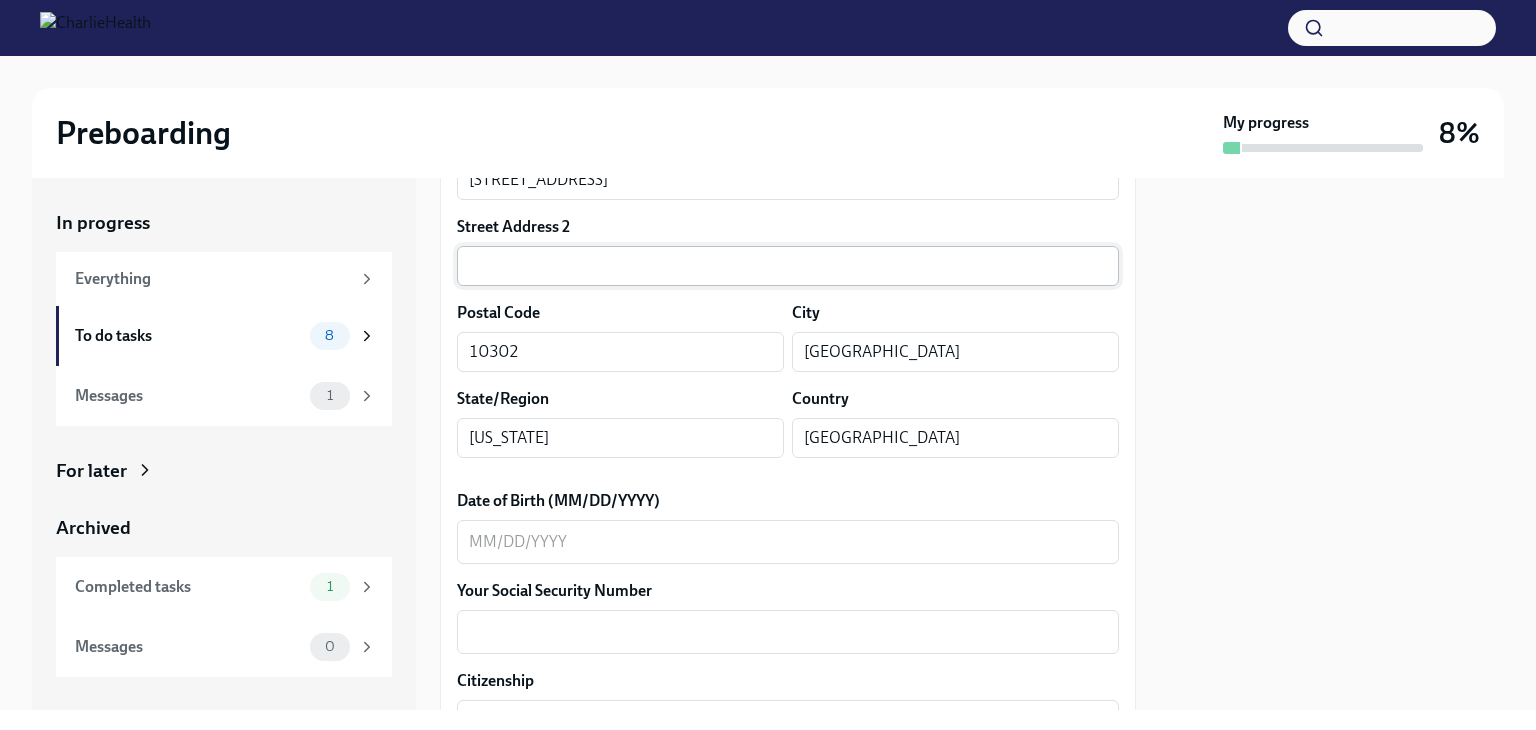 scroll, scrollTop: 660, scrollLeft: 0, axis: vertical 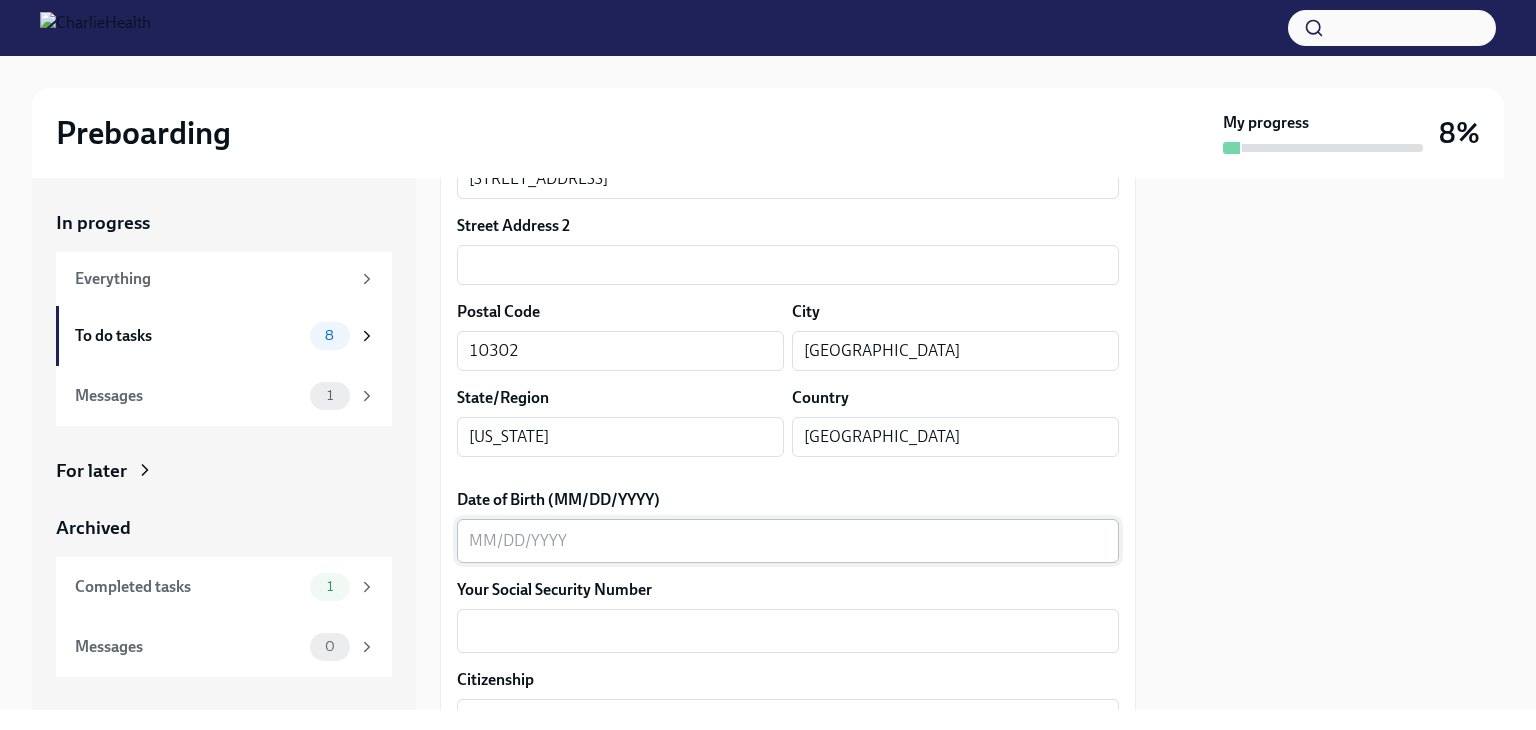 click on "Date of Birth (MM/DD/YYYY)" at bounding box center [788, 541] 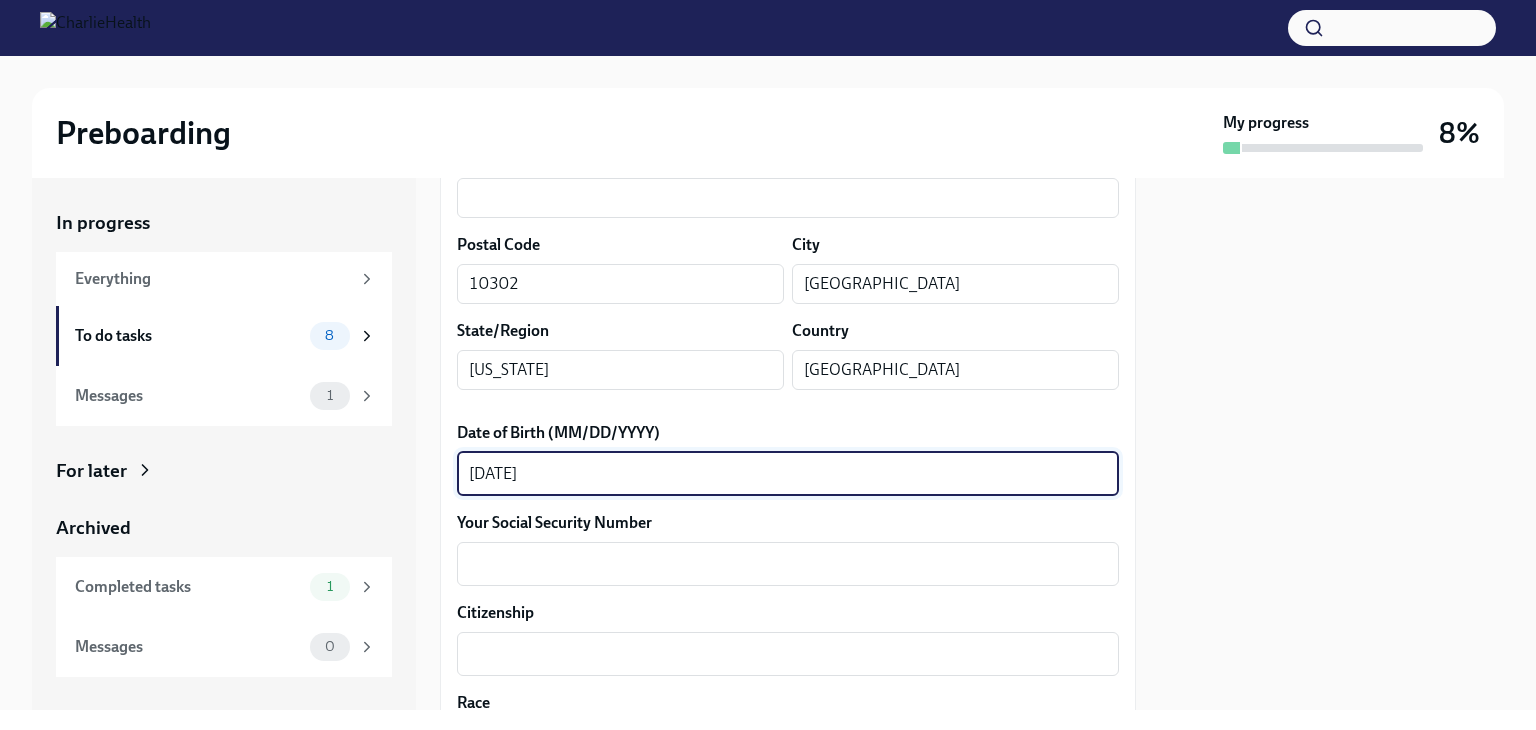 scroll, scrollTop: 726, scrollLeft: 0, axis: vertical 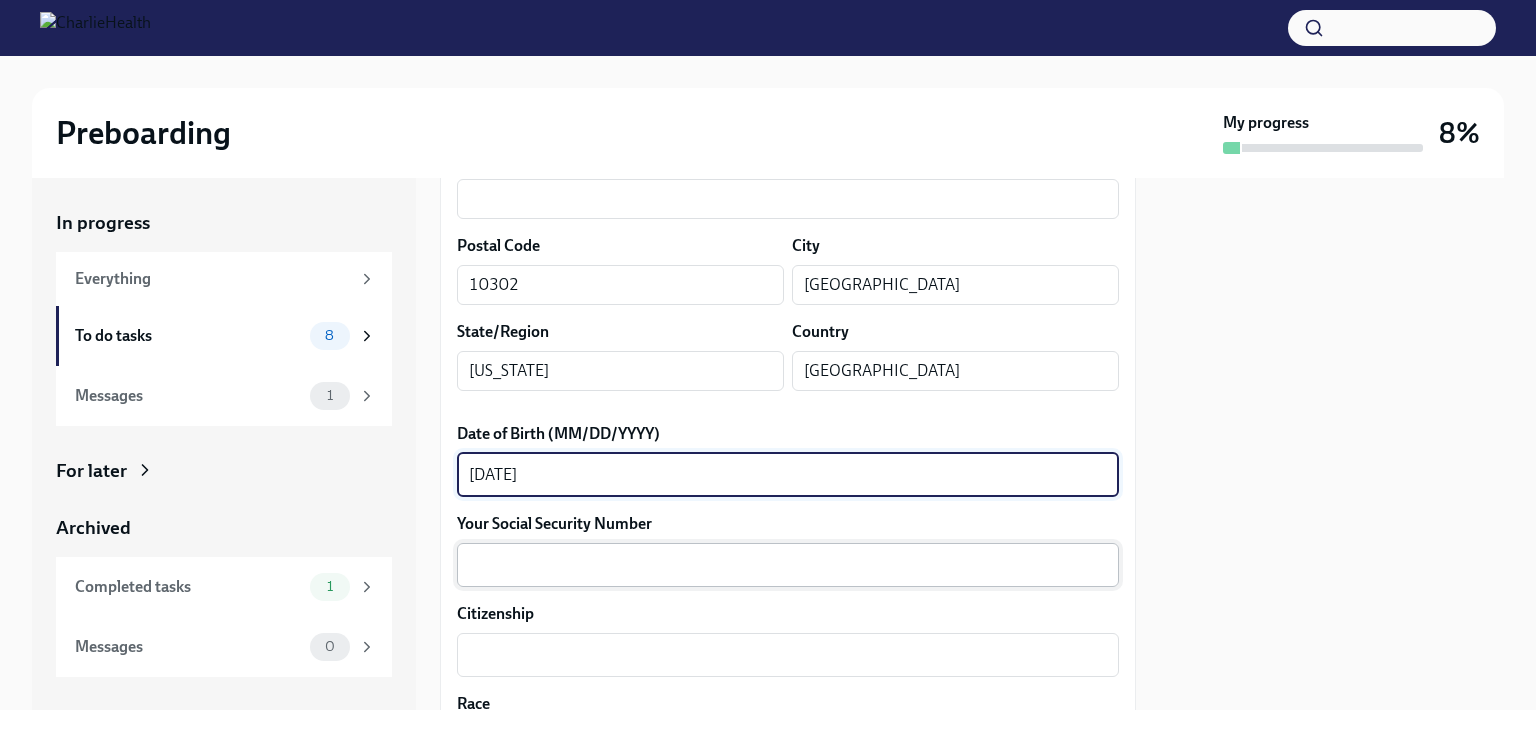 type on "[DATE]" 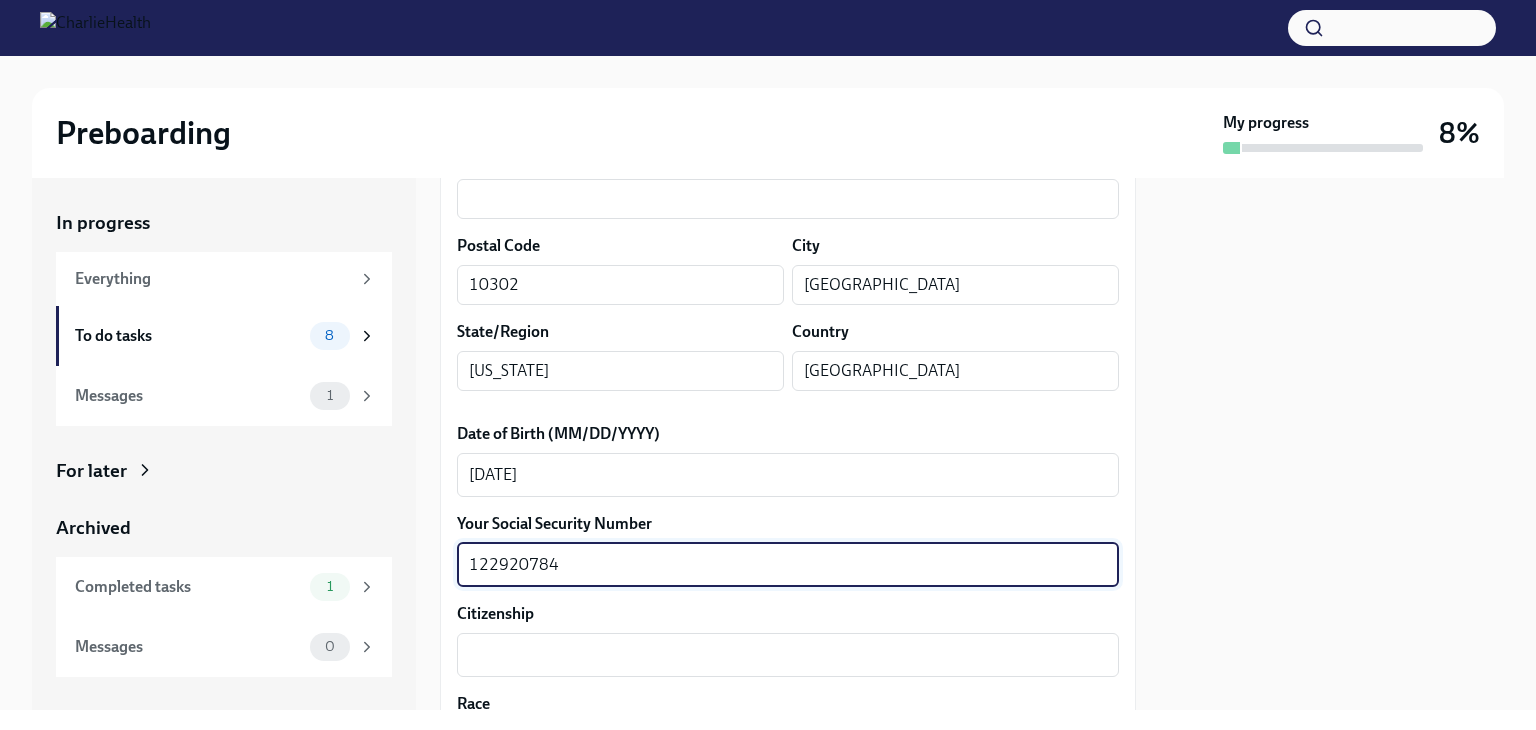 type on "122920784" 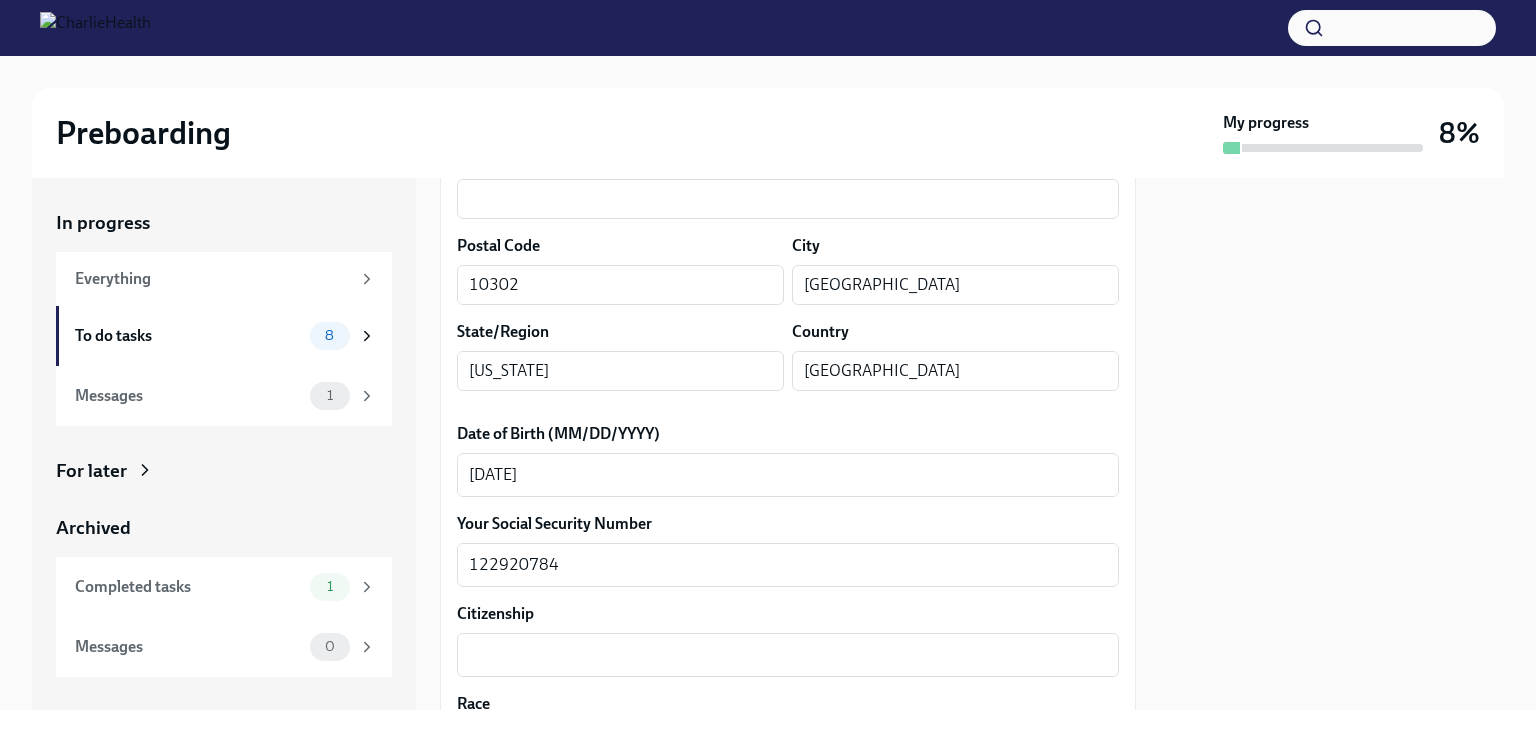 click at bounding box center (1332, 444) 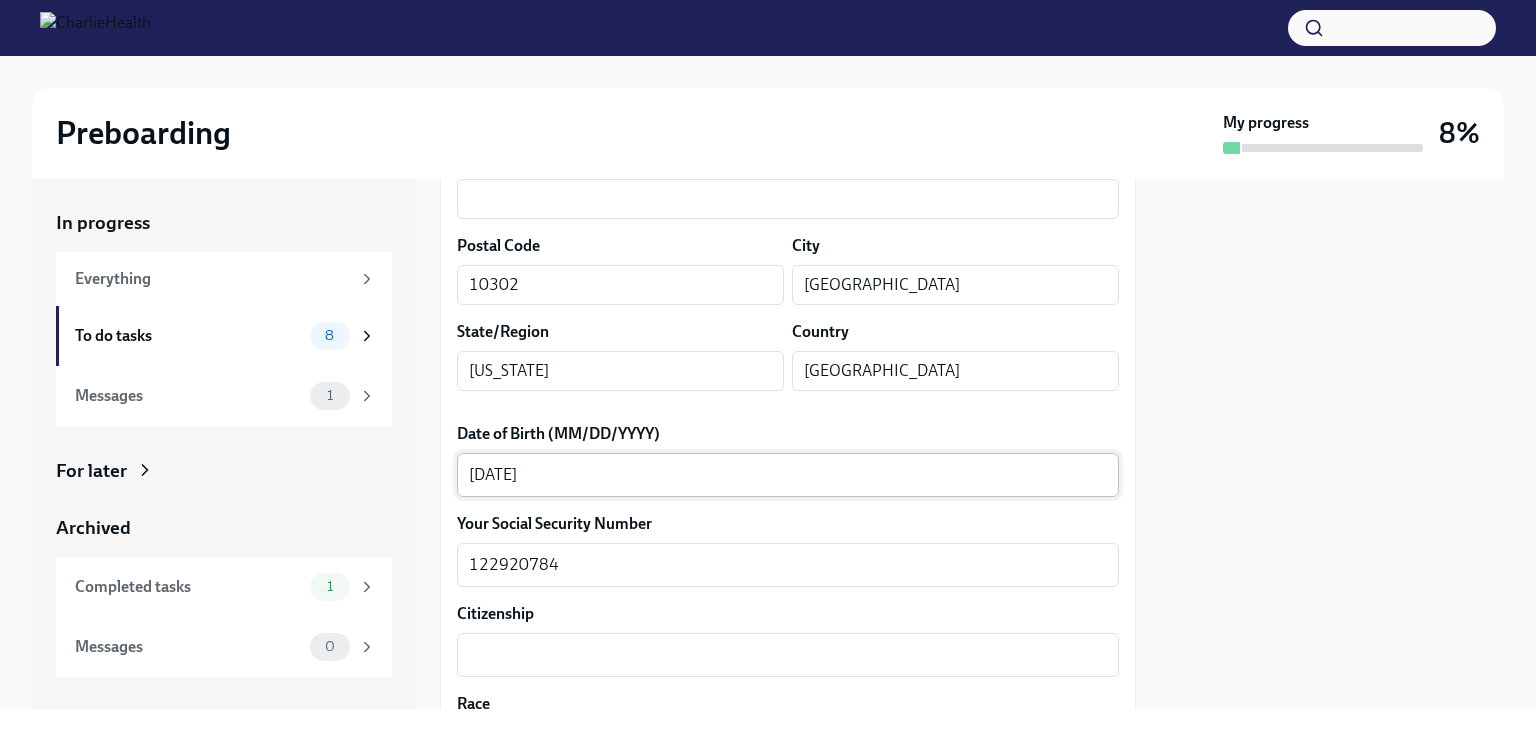 scroll, scrollTop: 831, scrollLeft: 0, axis: vertical 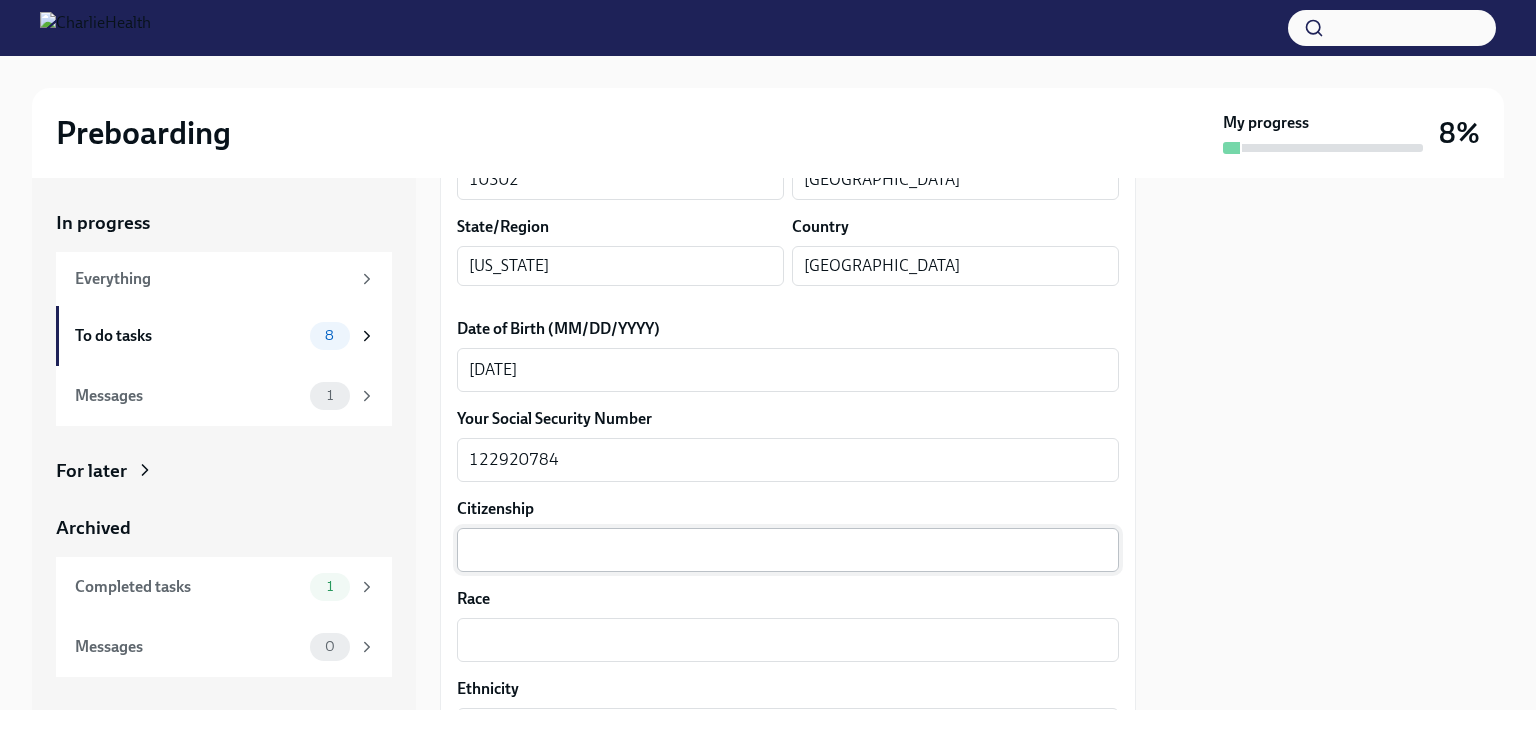 click on "x ​" at bounding box center [788, 550] 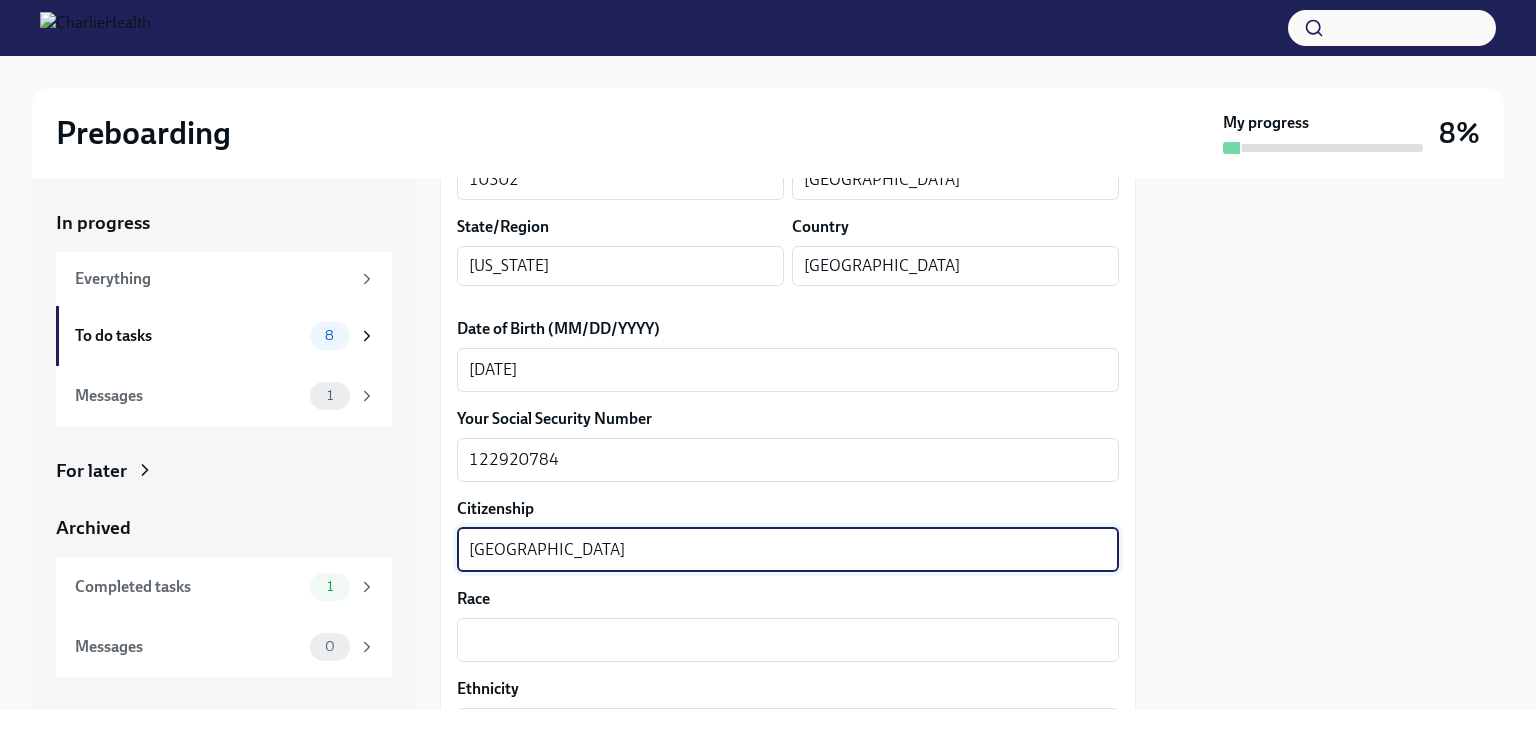 type on "[GEOGRAPHIC_DATA]" 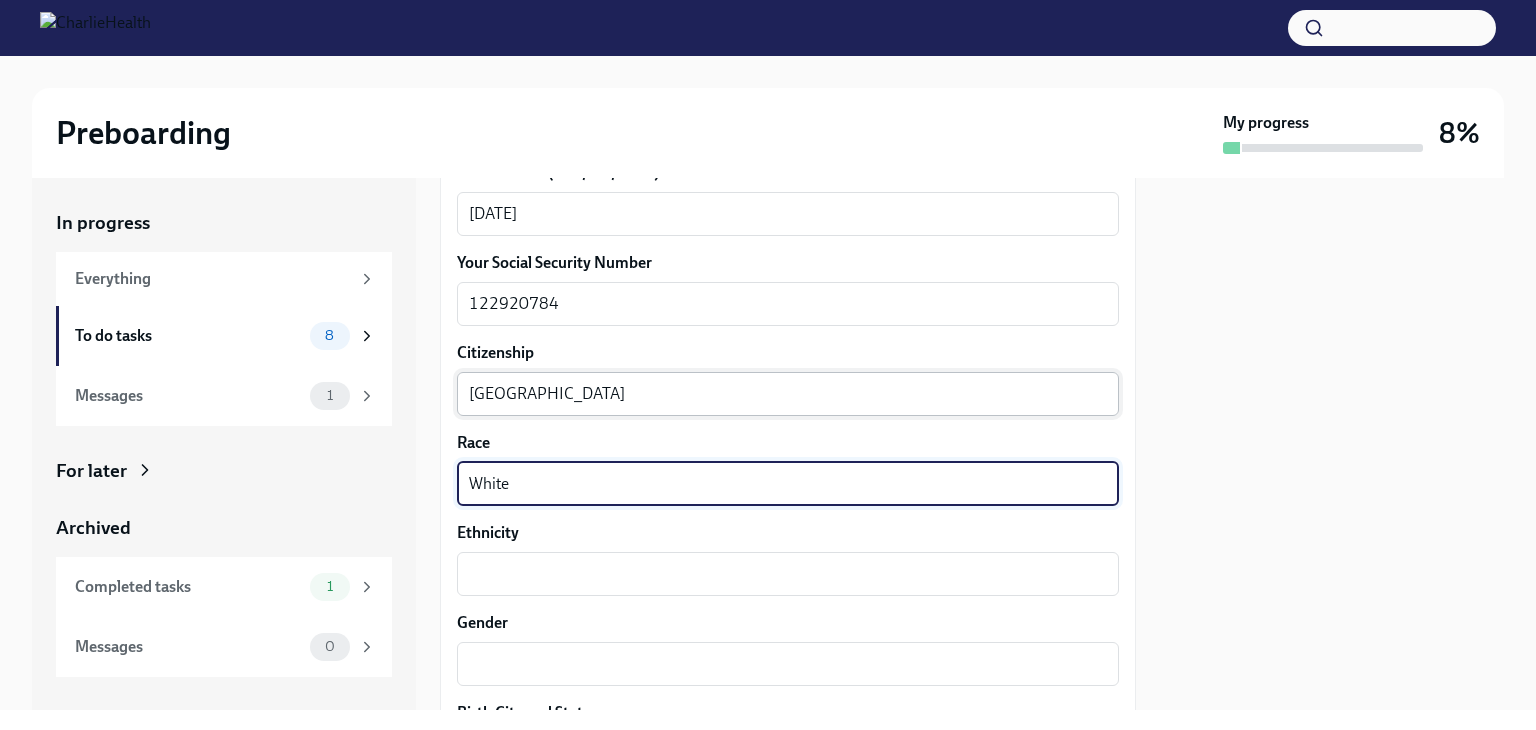 scroll, scrollTop: 995, scrollLeft: 0, axis: vertical 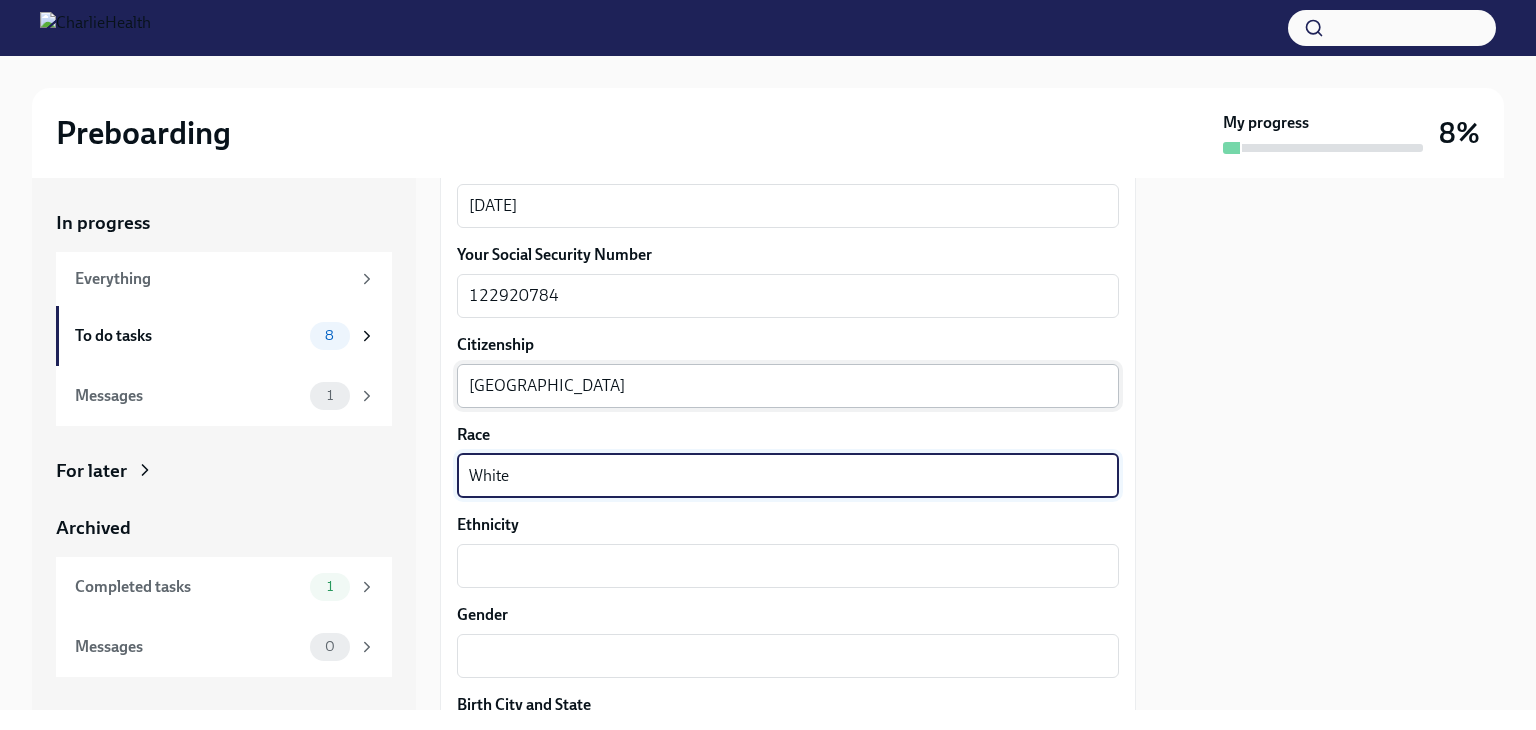 type on "White" 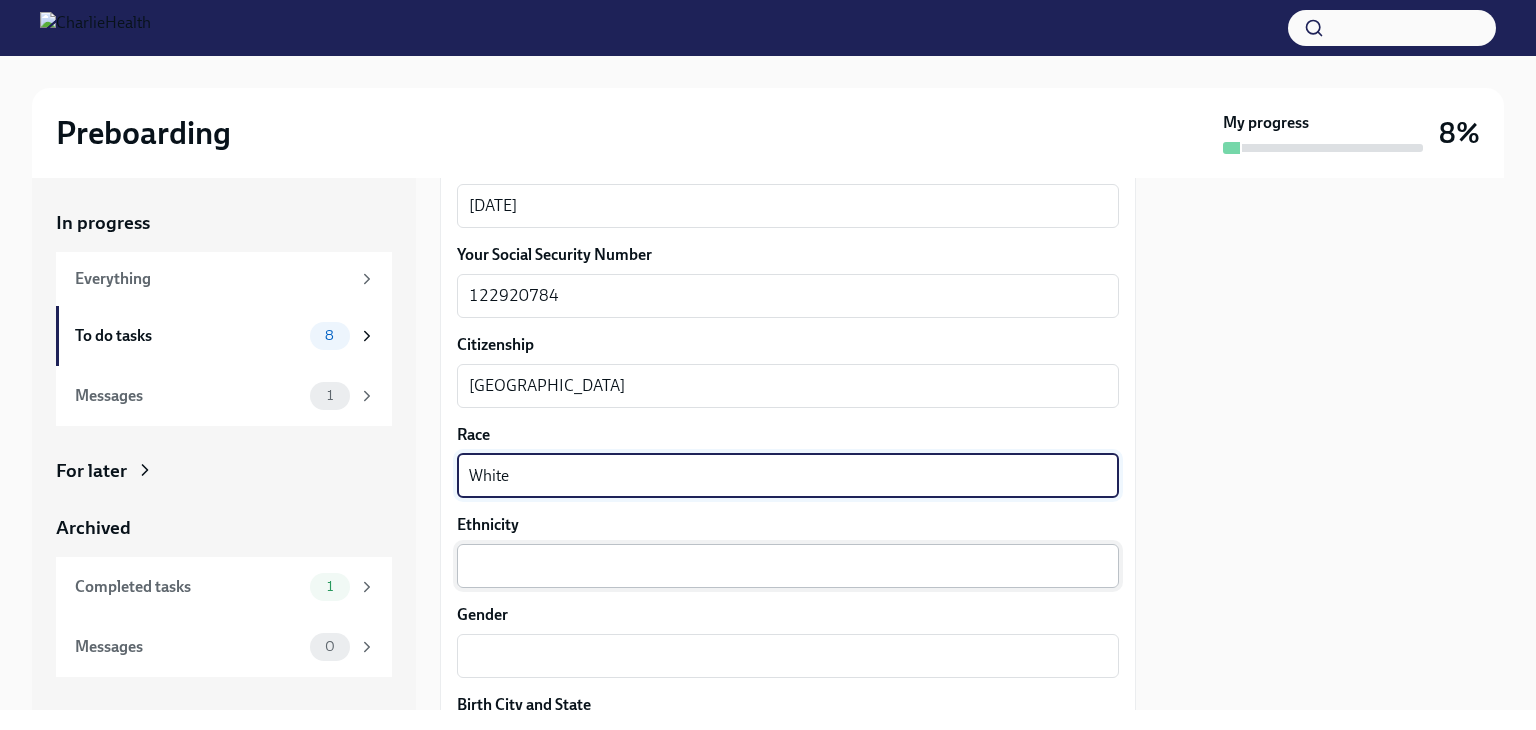 click on "Ethnicity" at bounding box center (788, 566) 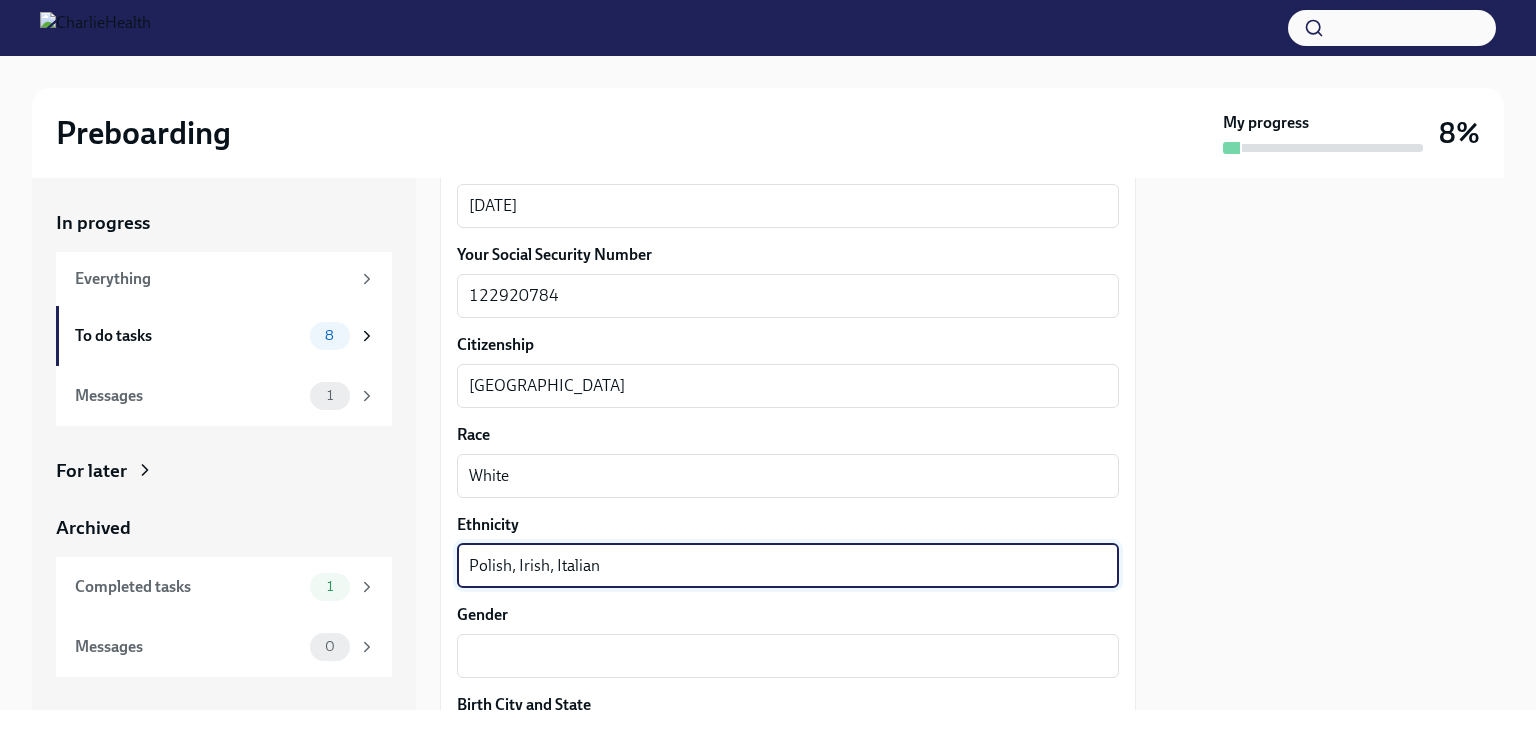 scroll, scrollTop: 1091, scrollLeft: 0, axis: vertical 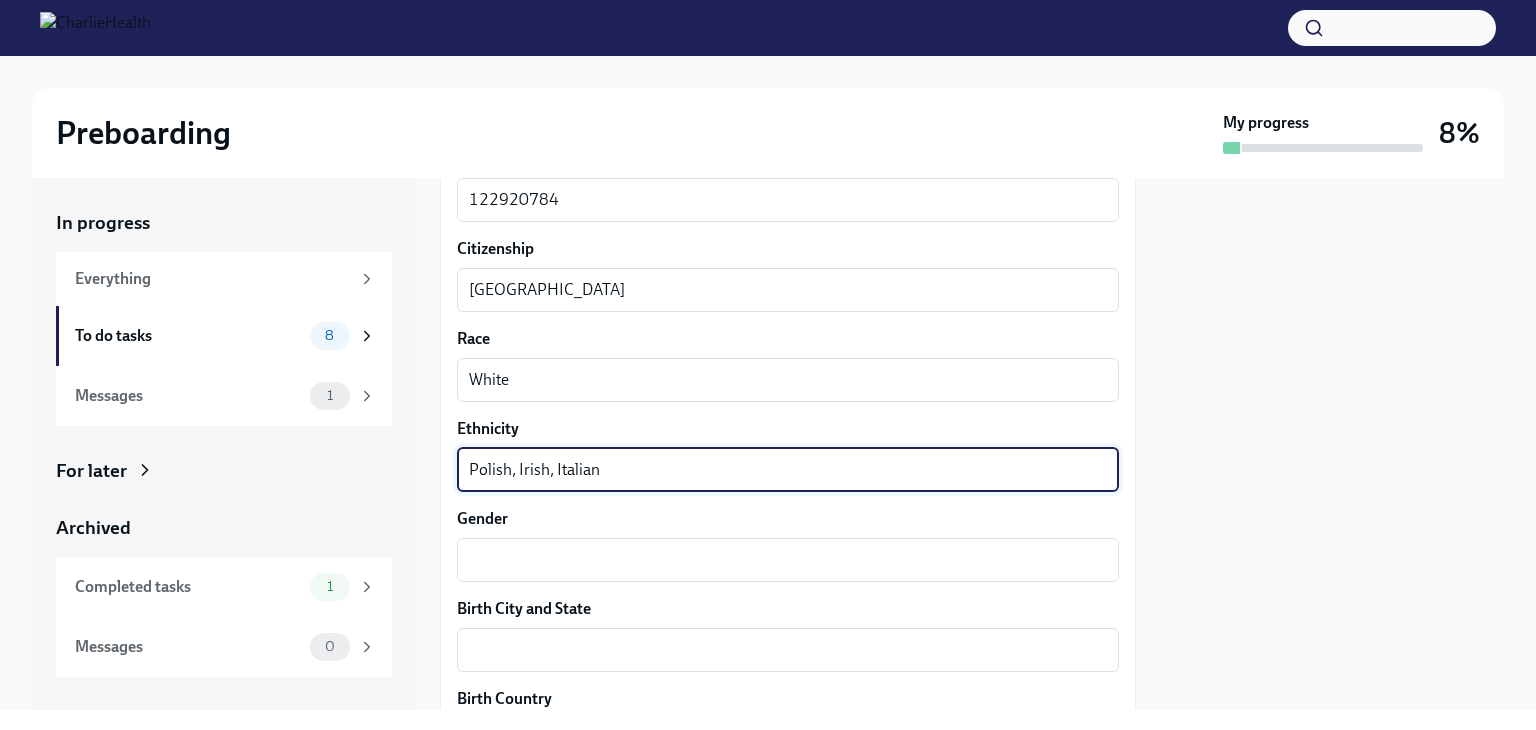 type on "Polish, Irish, Italian" 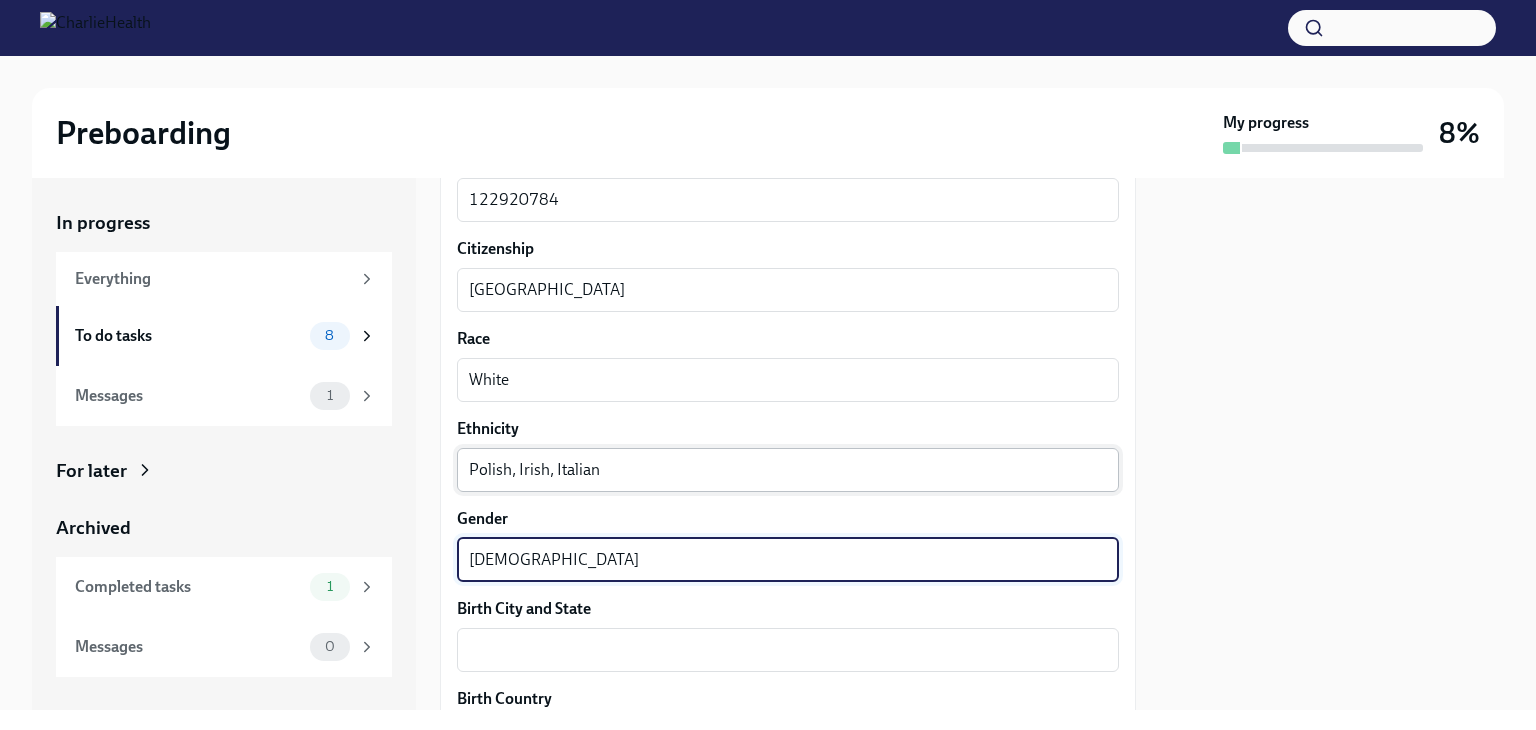 type on "[DEMOGRAPHIC_DATA]" 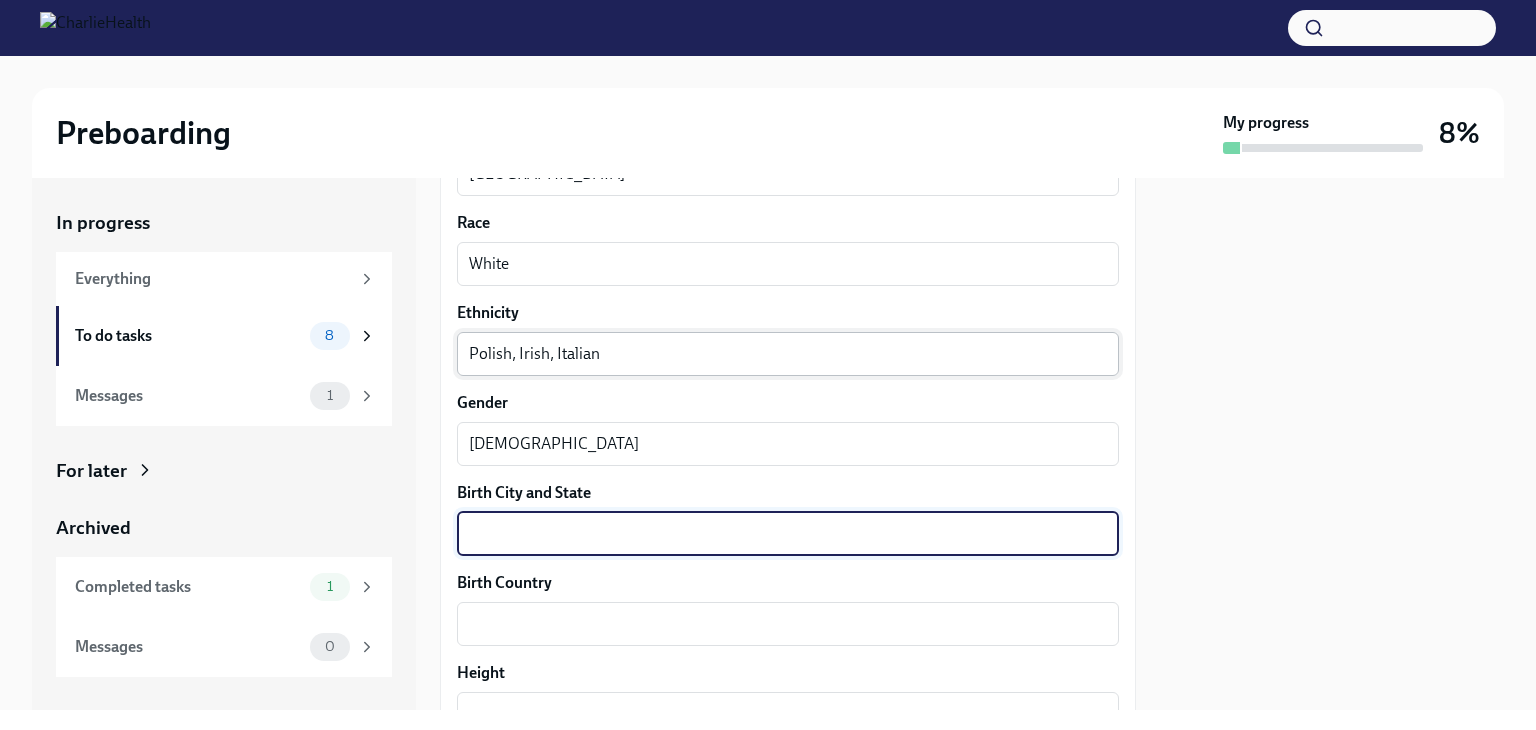 scroll, scrollTop: 1208, scrollLeft: 0, axis: vertical 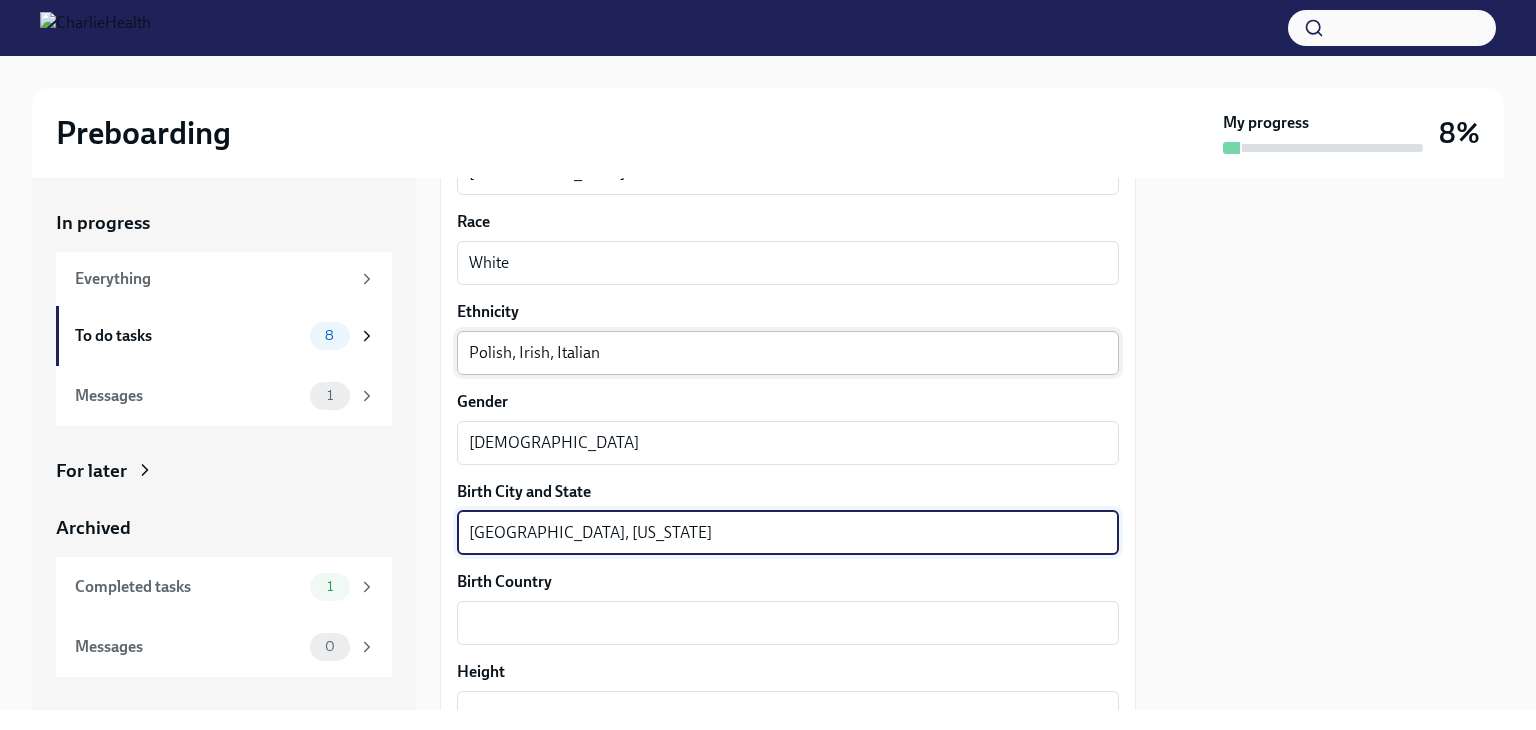 type on "[GEOGRAPHIC_DATA], [US_STATE]" 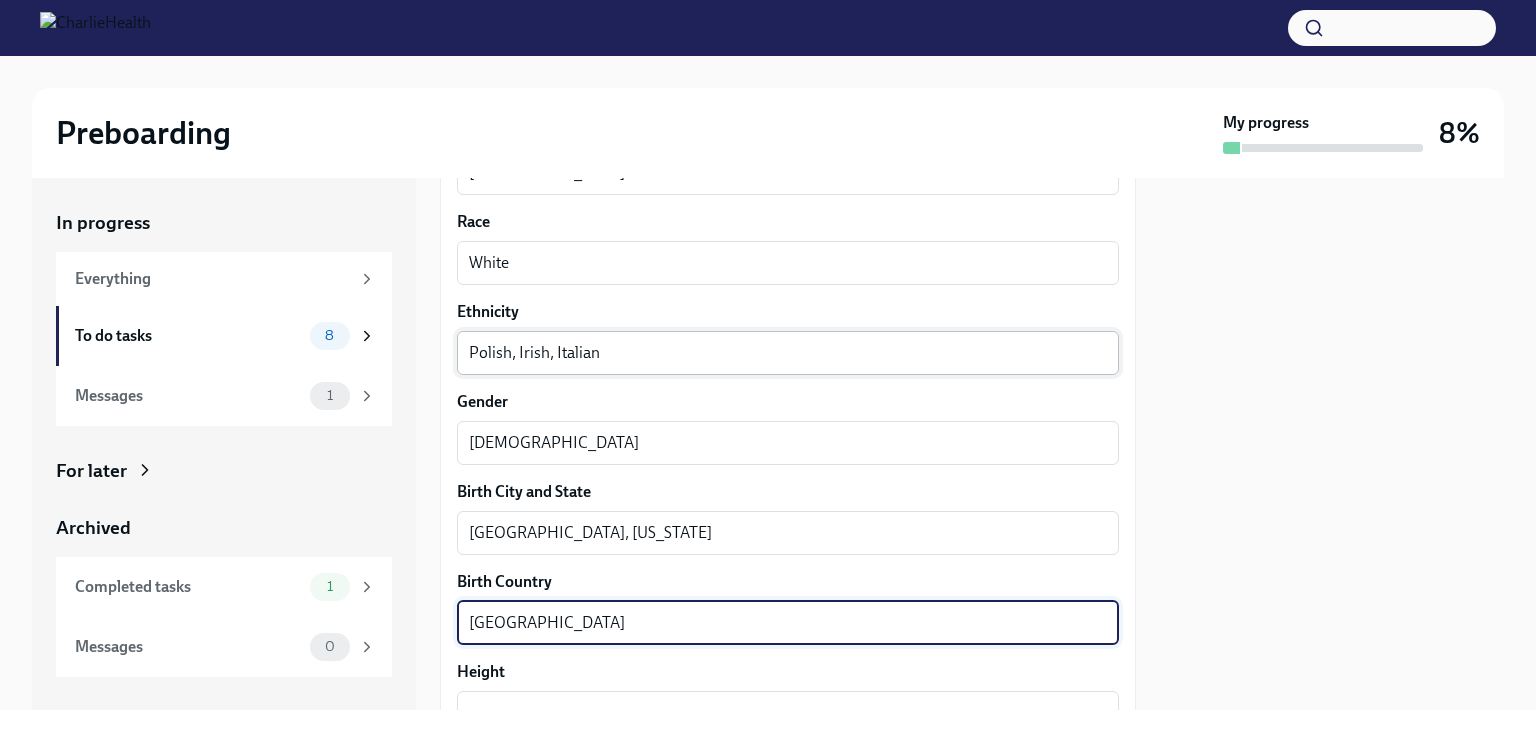 scroll, scrollTop: 1395, scrollLeft: 0, axis: vertical 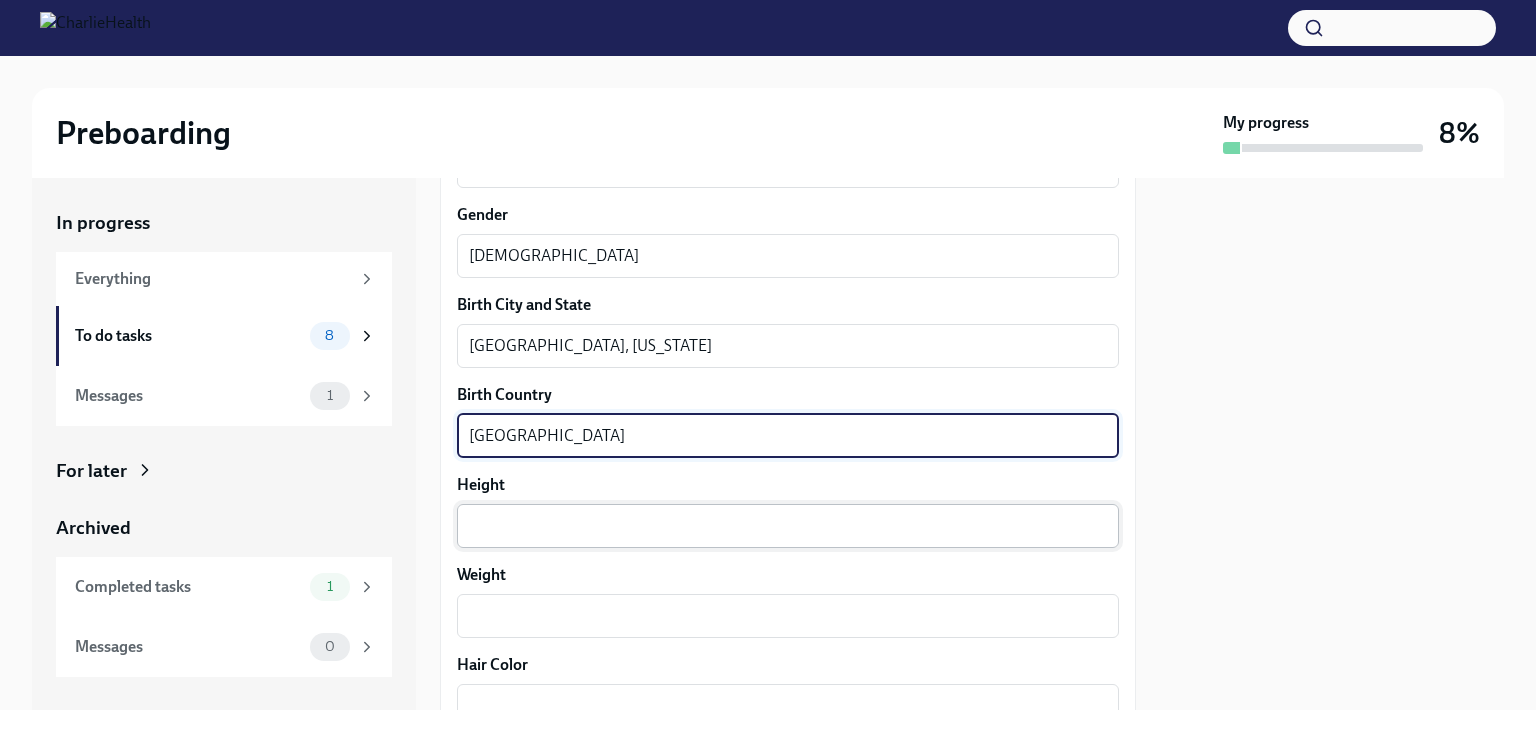 type on "[GEOGRAPHIC_DATA]" 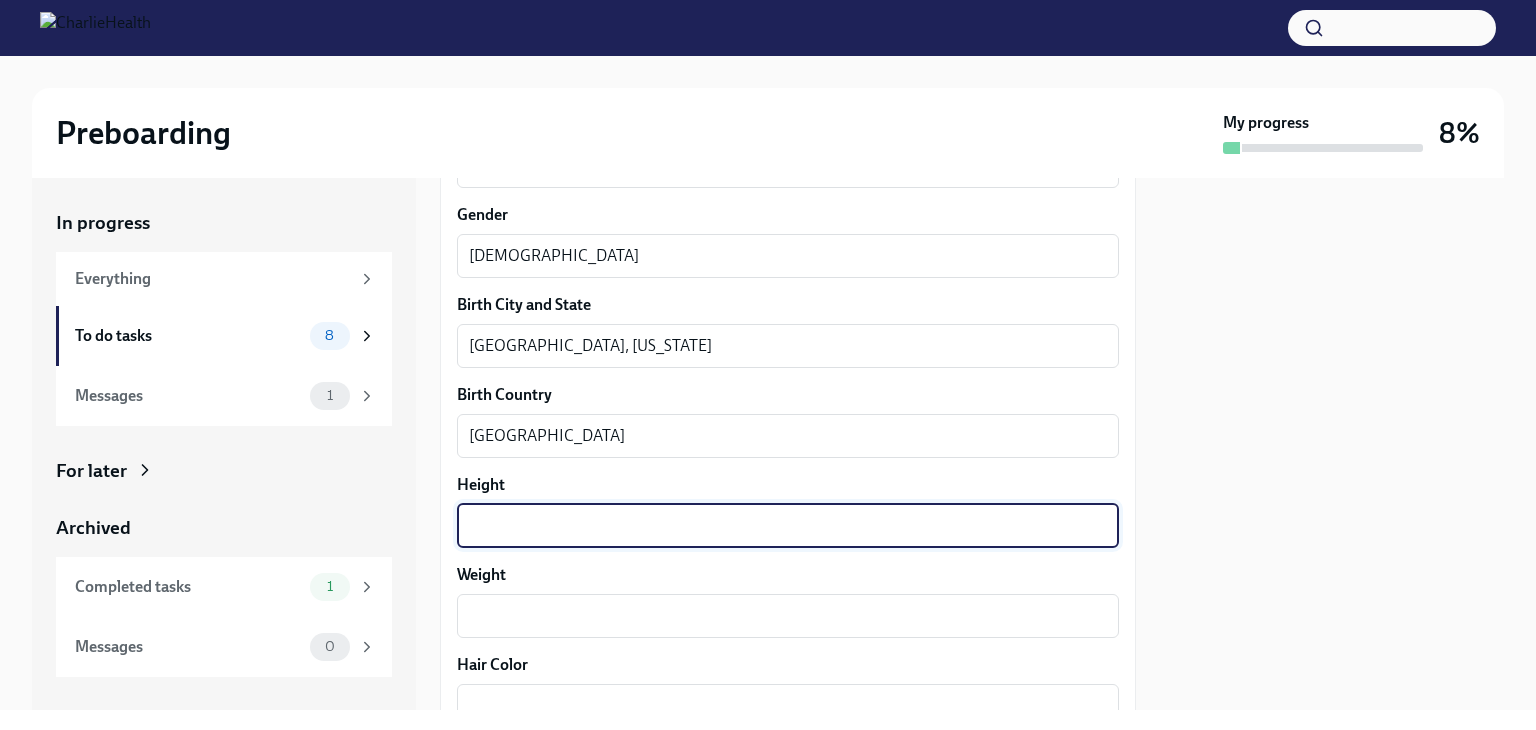 click on "Height" at bounding box center [788, 526] 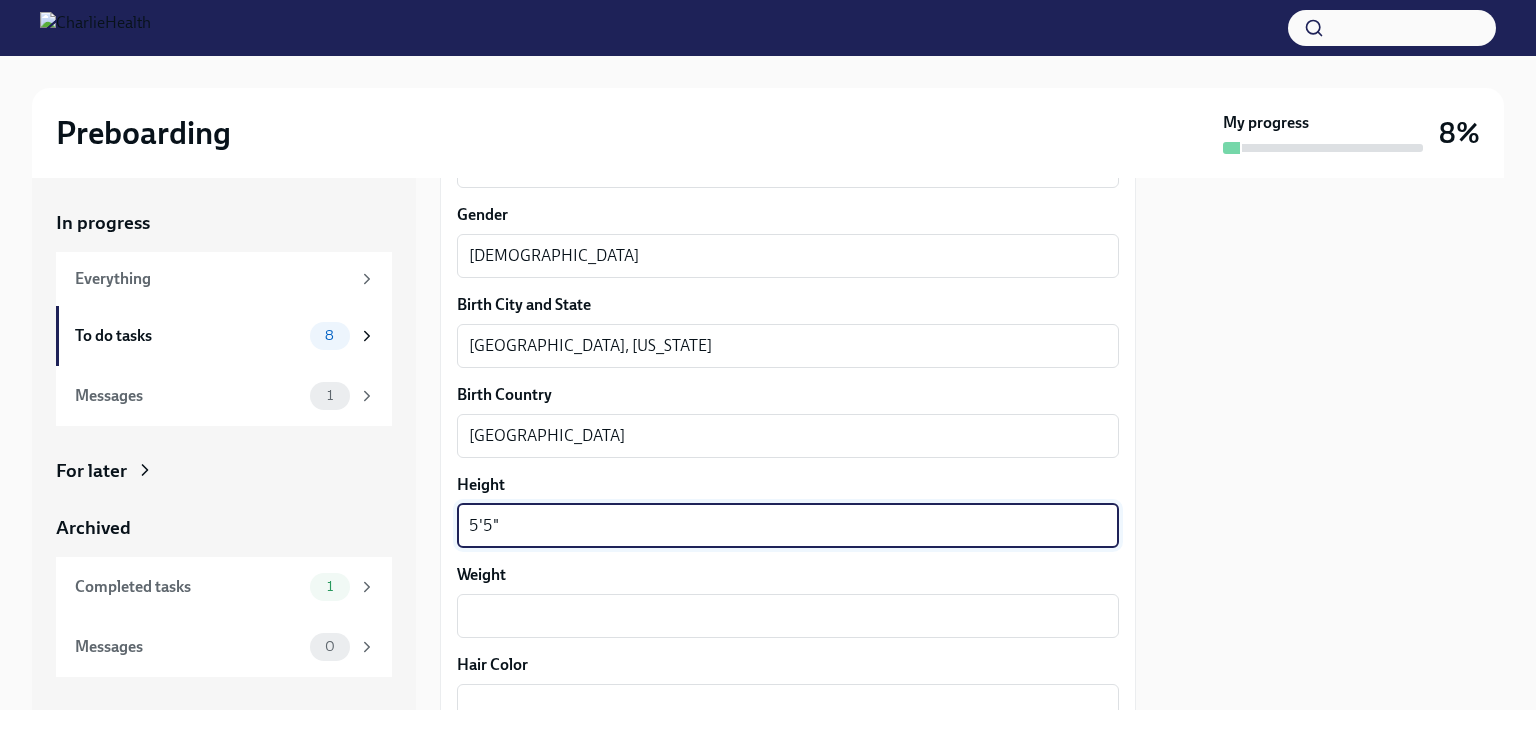 type on "5'5"" 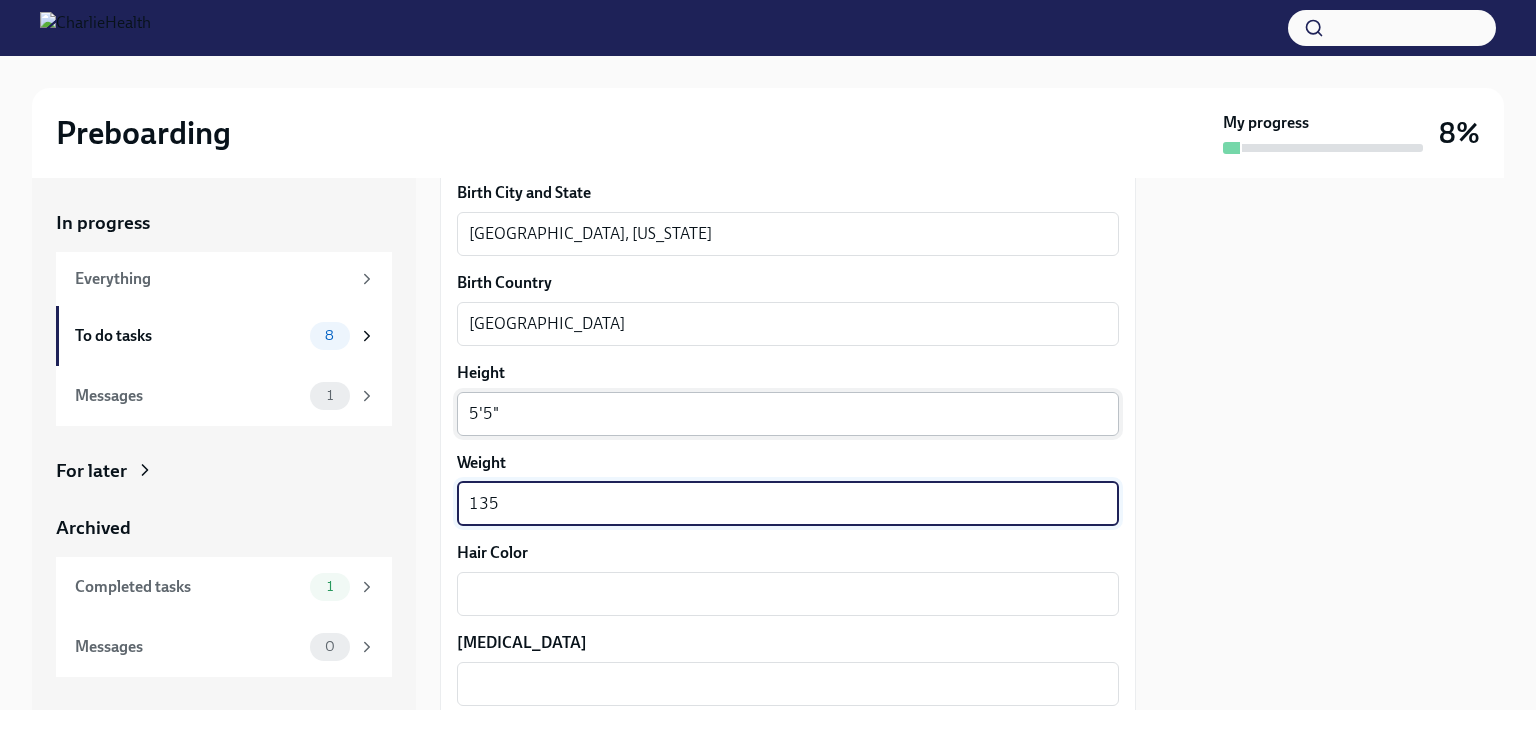 scroll, scrollTop: 1510, scrollLeft: 0, axis: vertical 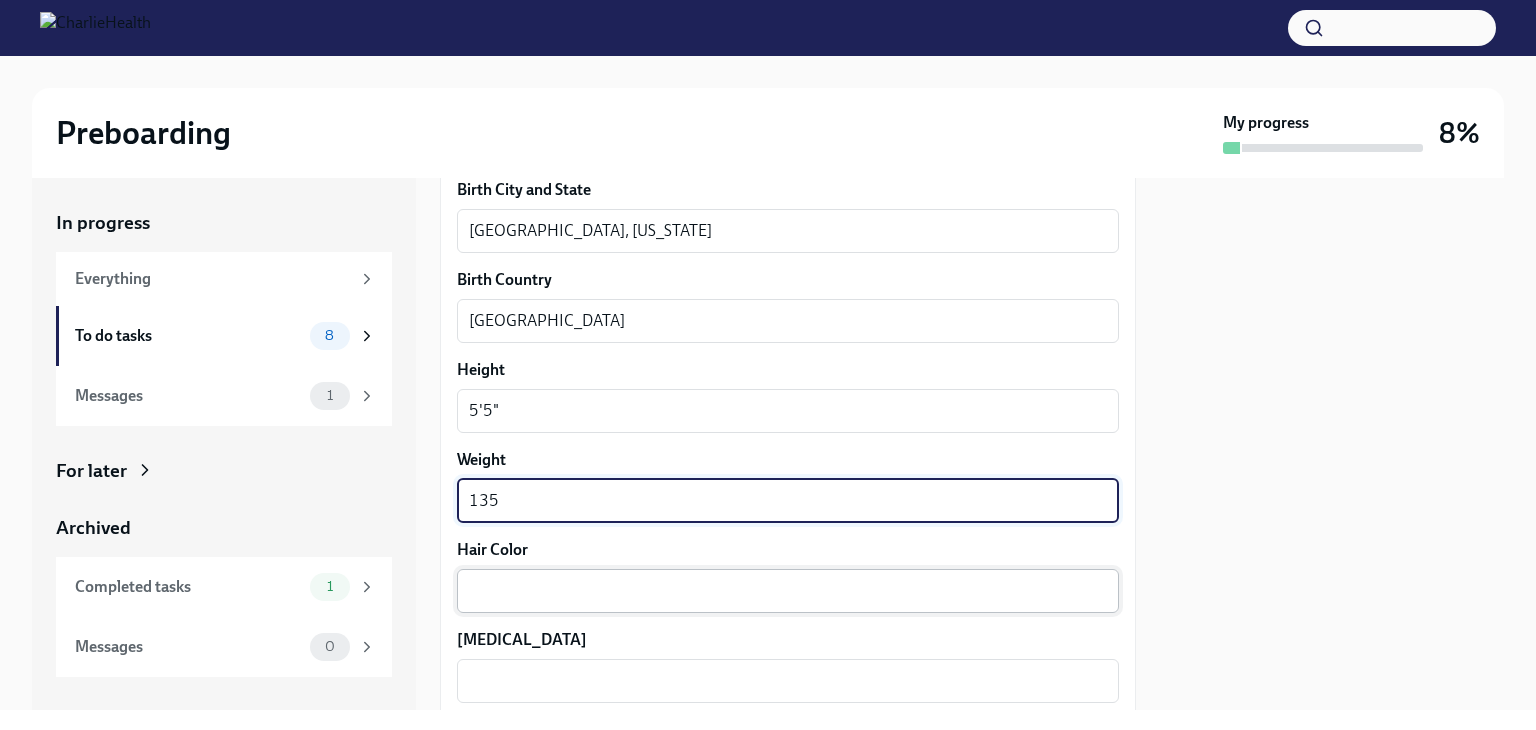 type on "135" 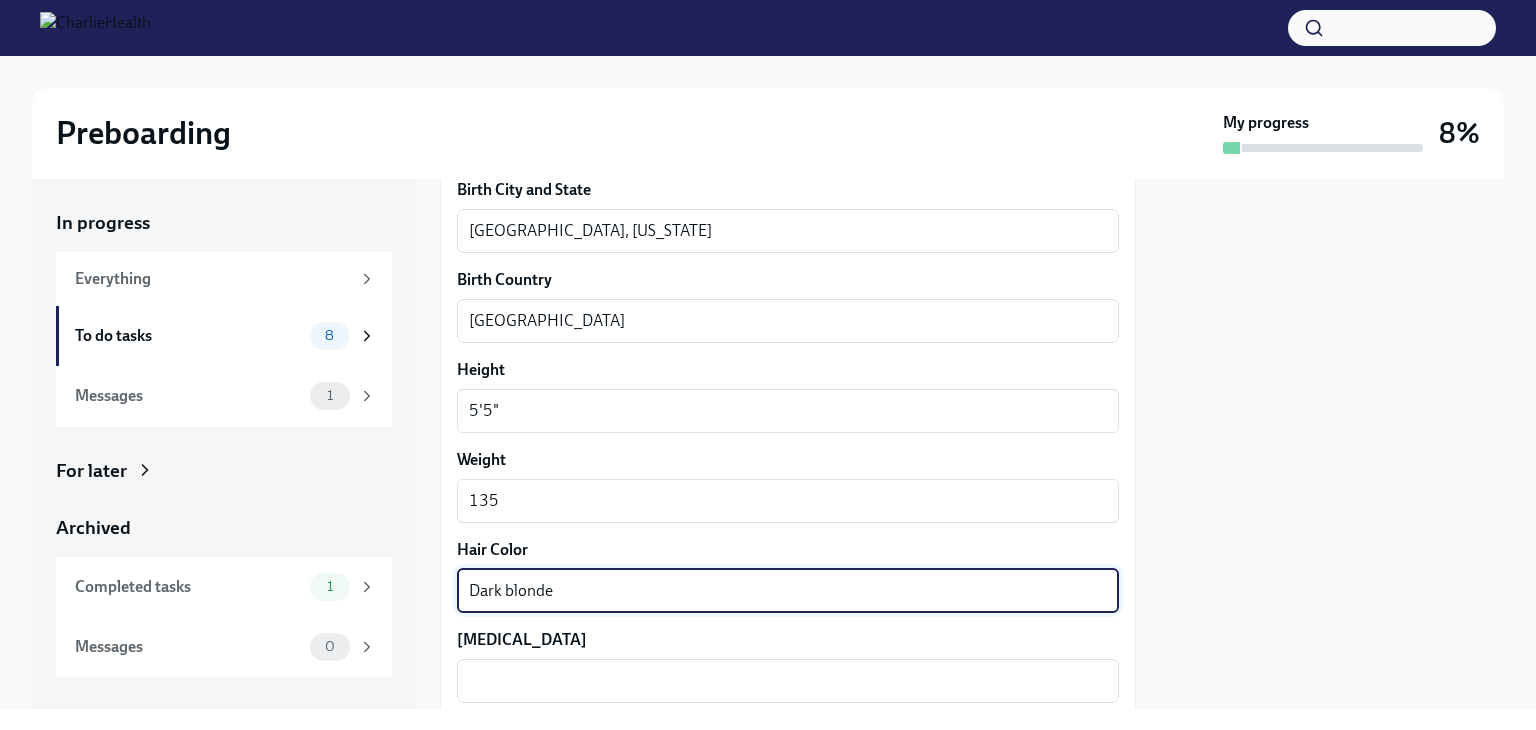 type on "Dark blonde" 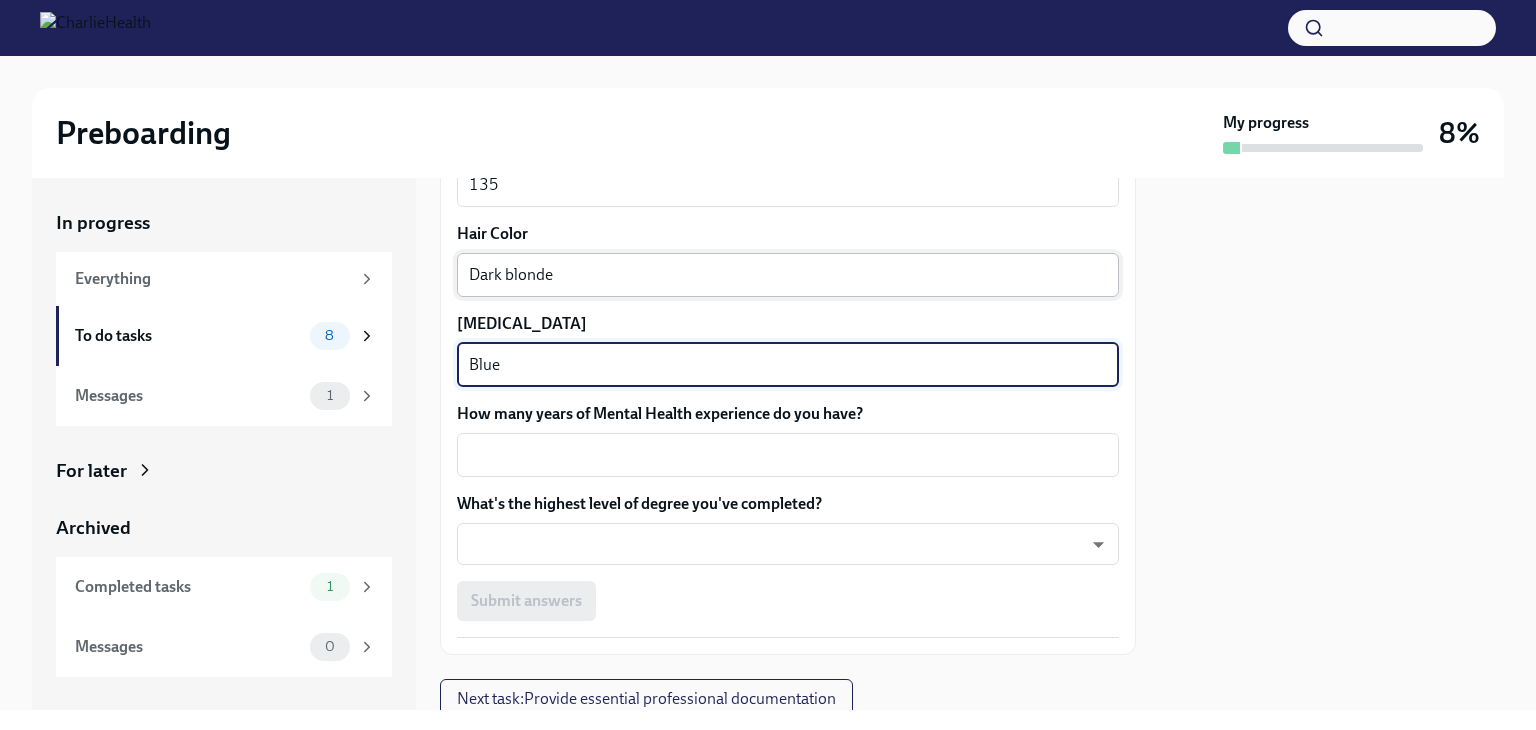 scroll, scrollTop: 1860, scrollLeft: 0, axis: vertical 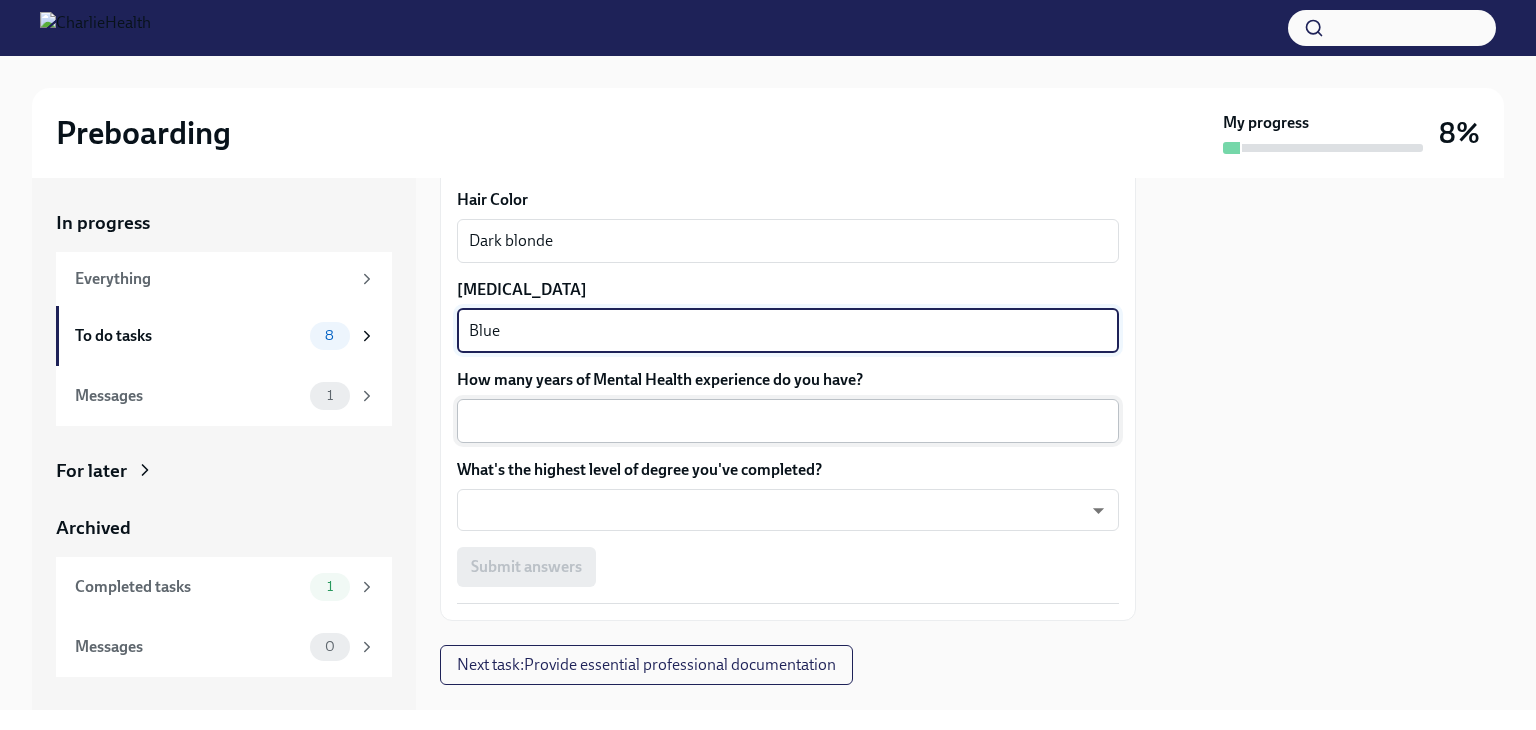type on "Blue" 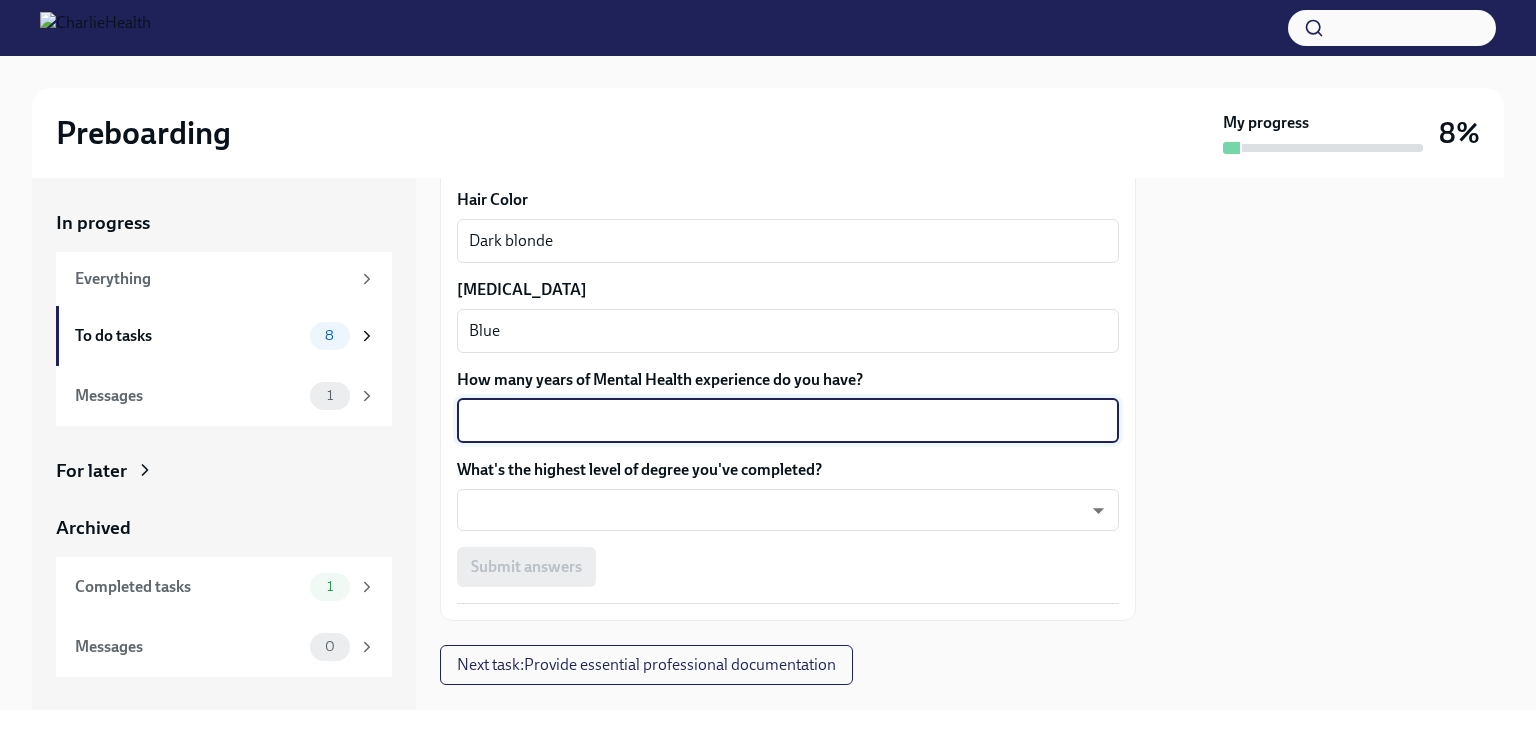 click on "How many years of Mental Health experience do you have?" at bounding box center (788, 421) 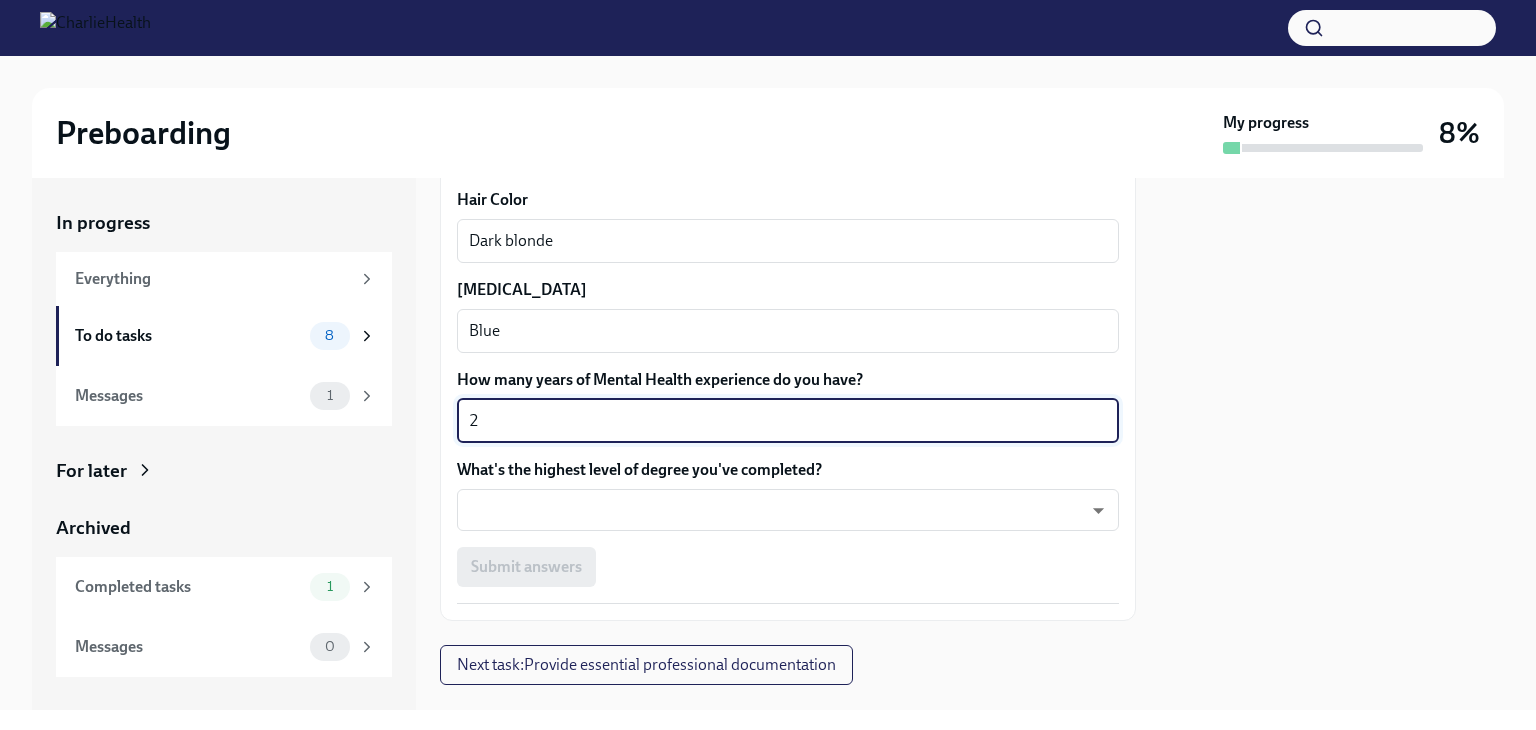 type on "2" 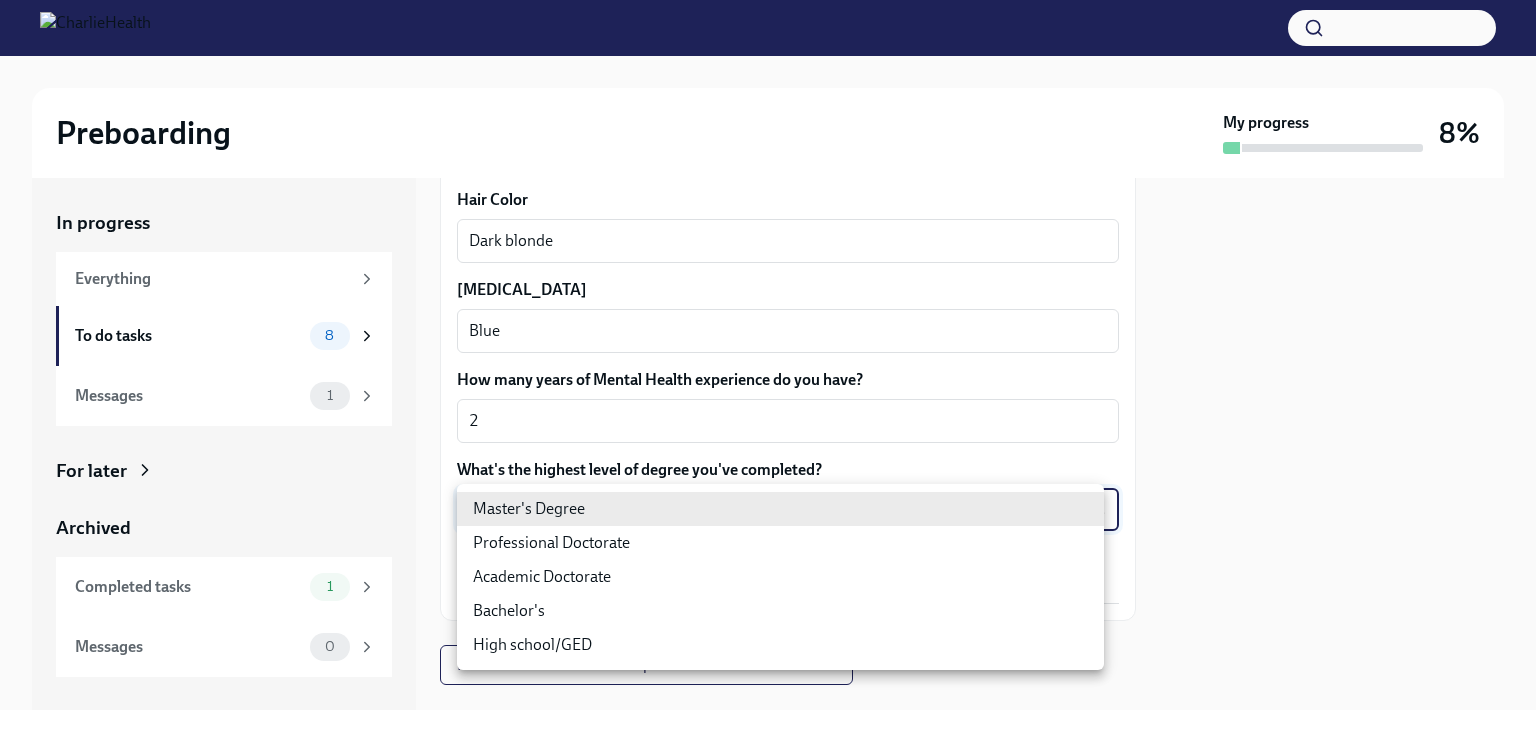 click on "Preboarding My progress 8% In progress Everything To do tasks 8 Messages 1 For later Archived Completed tasks 1 Messages 0 Fill out the onboarding form To Do Due  in a day We need some info from you to start setting you up in payroll and other systems.  Please fill out this form ASAP  Please note each field needs to be completed in order for you to submit.
Note : Please fill out this form as accurately as possible. Several states require specific demographic information that we have to input on your behalf. We understand that some of these questions feel personal to answer, and we appreciate your understanding that this is required for compliance clearance. About you Your preferred first name [PERSON_NAME] ​ Your legal last name [PERSON_NAME] x ​ Please provide any previous names/ aliases-put None if N/A [PERSON_NAME] x ​ Street Address [STREET_ADDRESS][GEOGRAPHIC_DATA] Address 2 ​ Postal Code [STREET_ADDRESS][US_STATE] ​ [DATE] x ​" at bounding box center (768, 365) 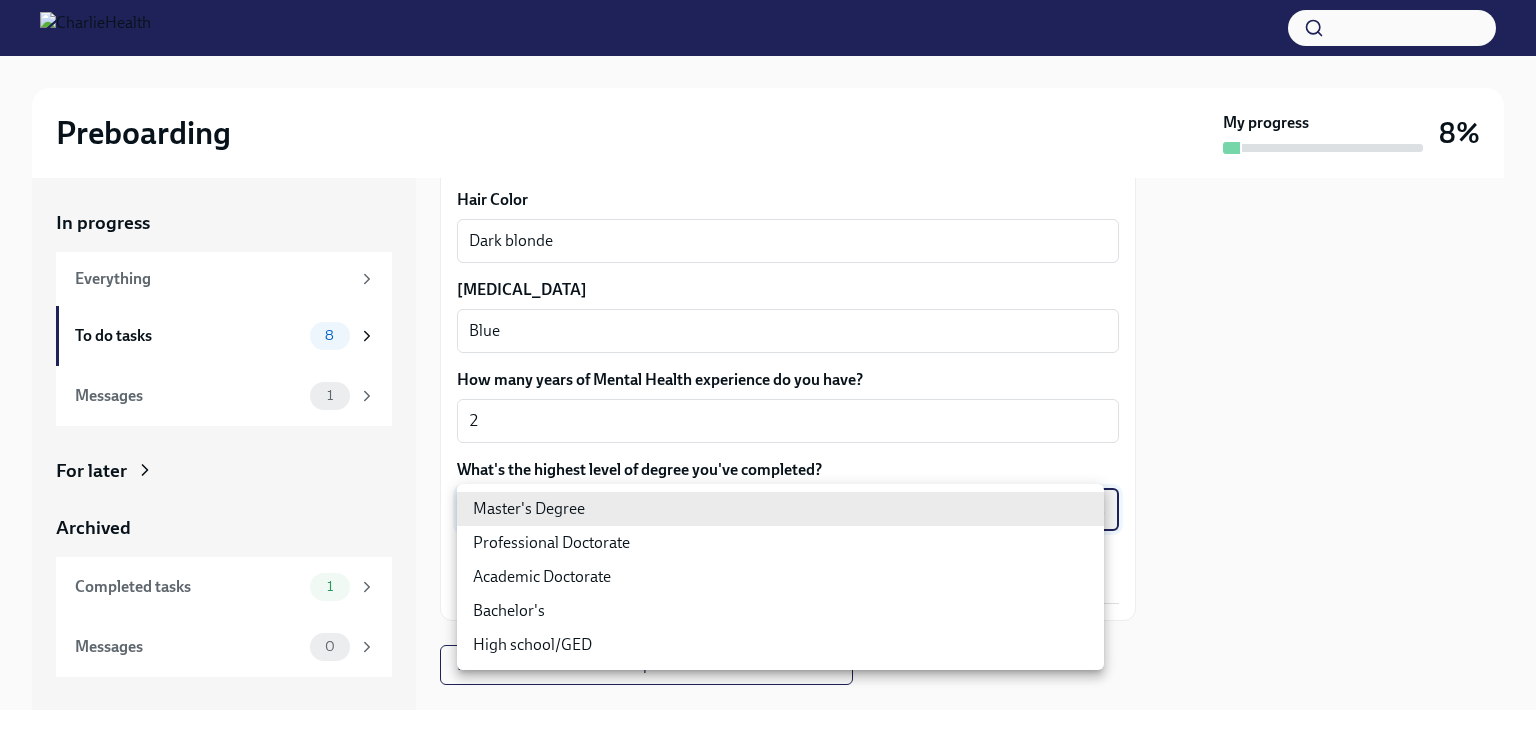 type on "oQxEXK86X" 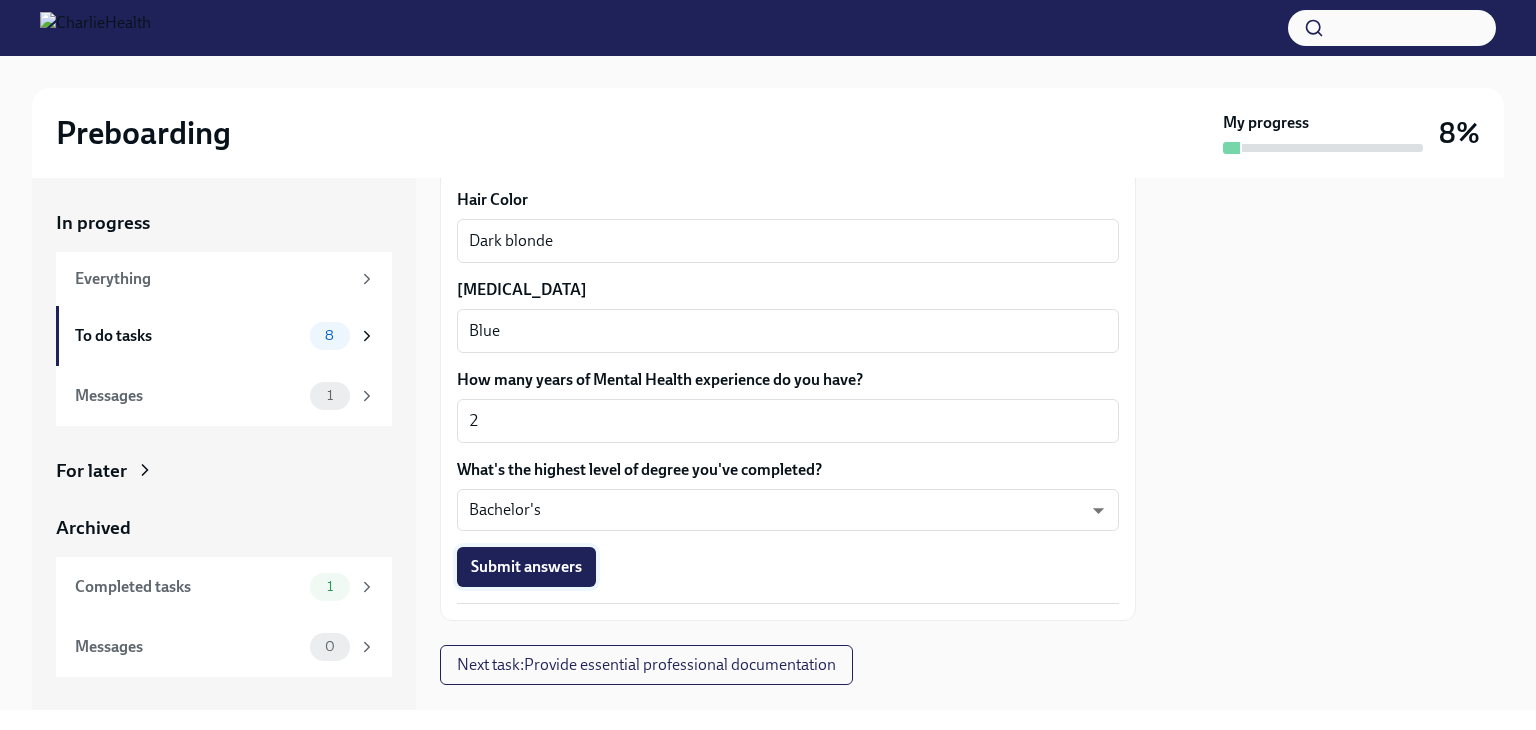 click on "Submit answers" at bounding box center [526, 567] 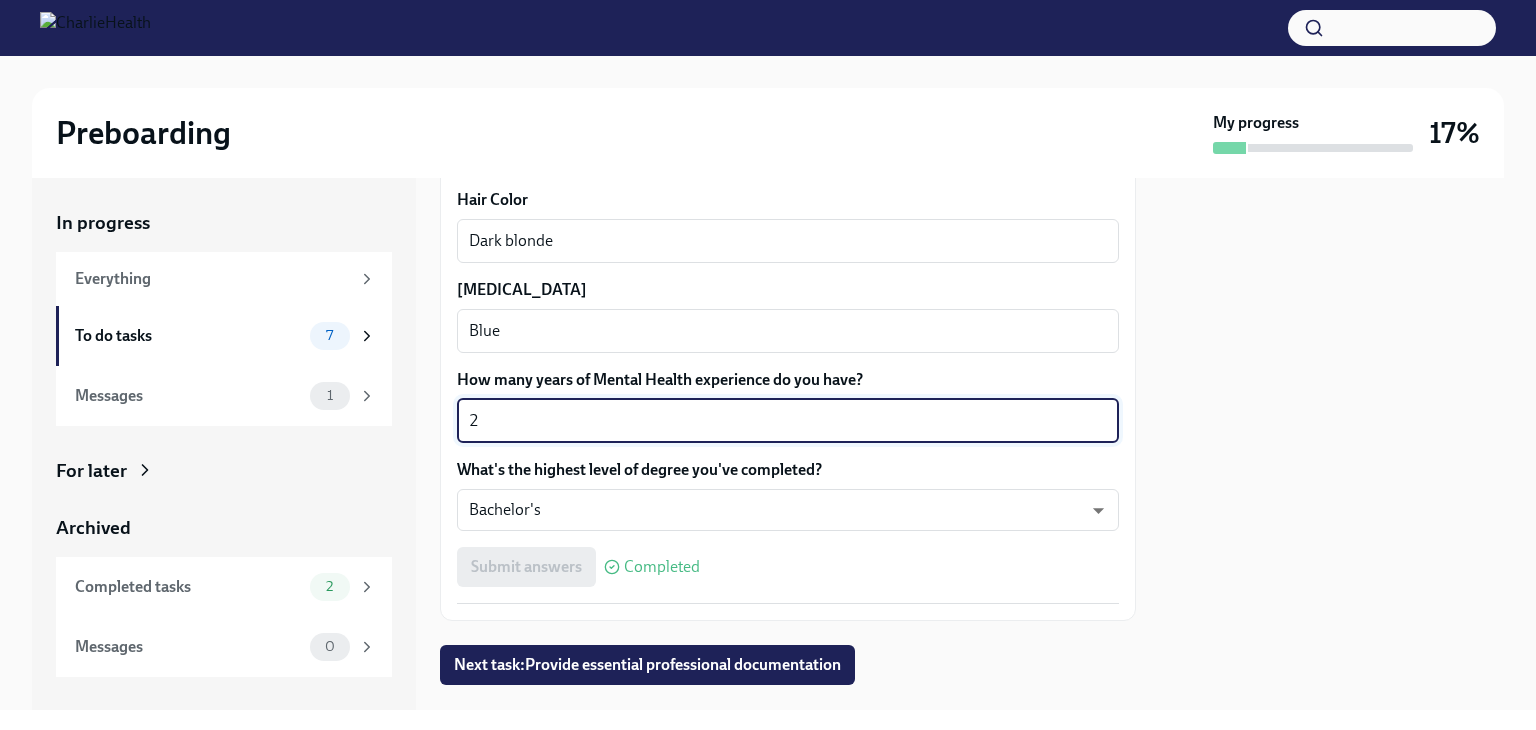 click on "2" at bounding box center (788, 421) 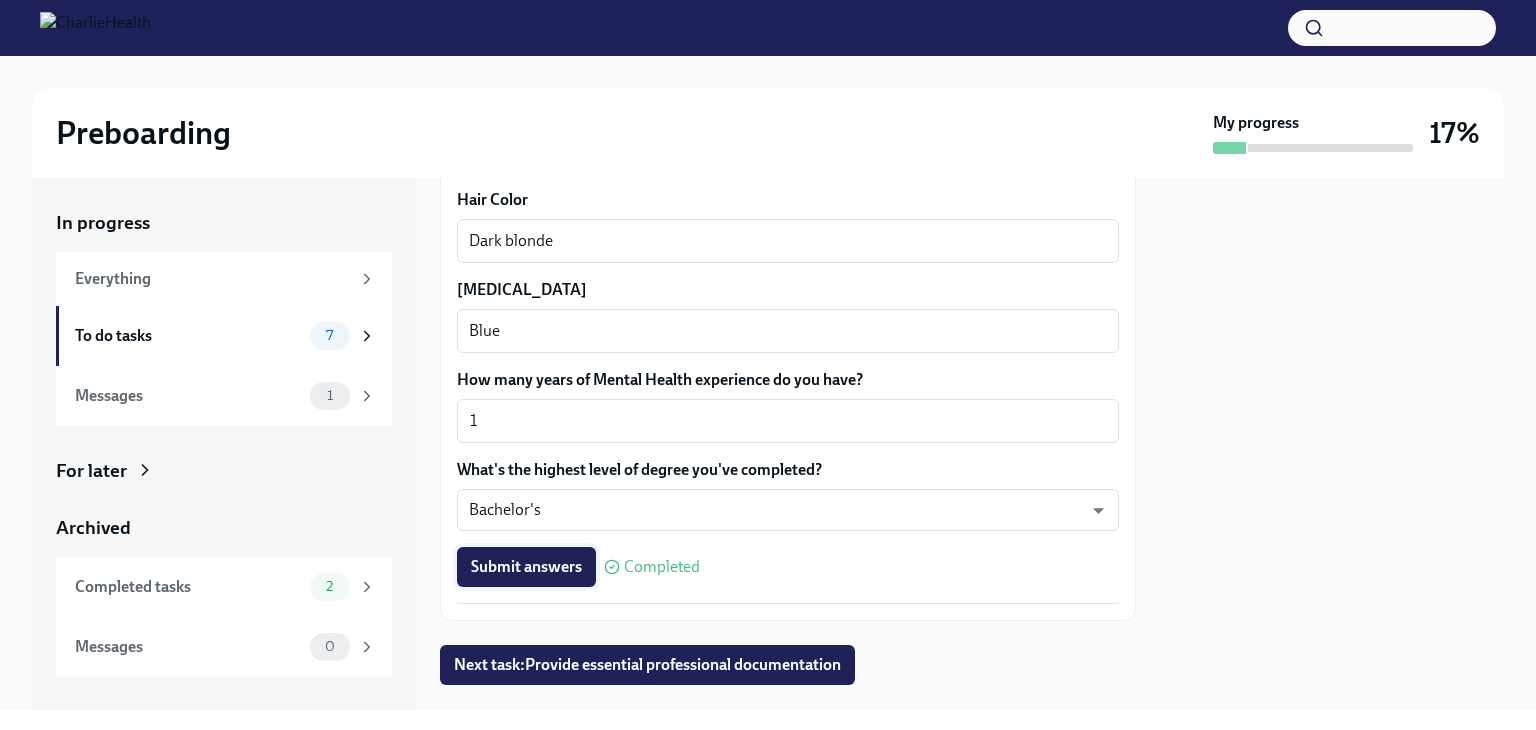 click on "Submit answers" at bounding box center [526, 567] 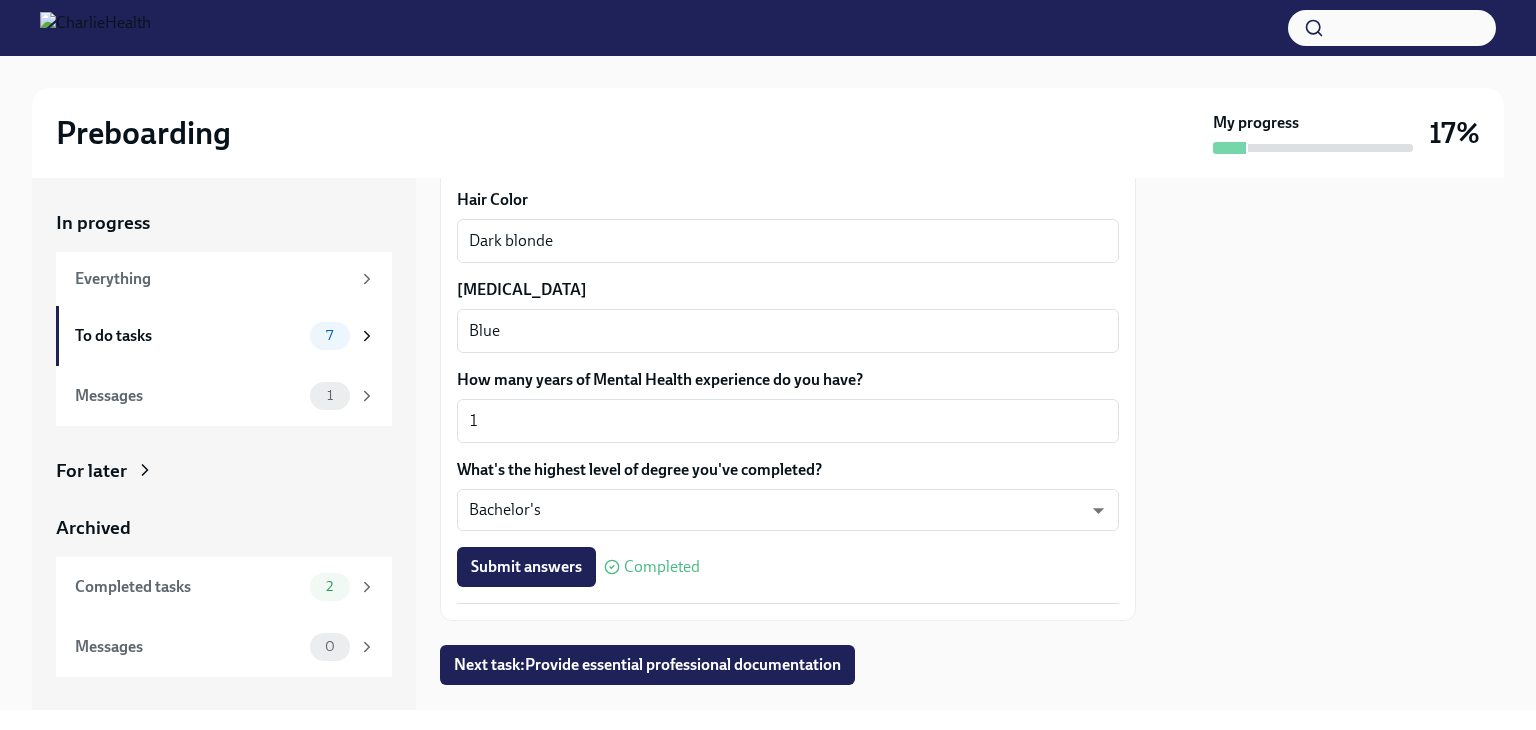 scroll, scrollTop: 1898, scrollLeft: 0, axis: vertical 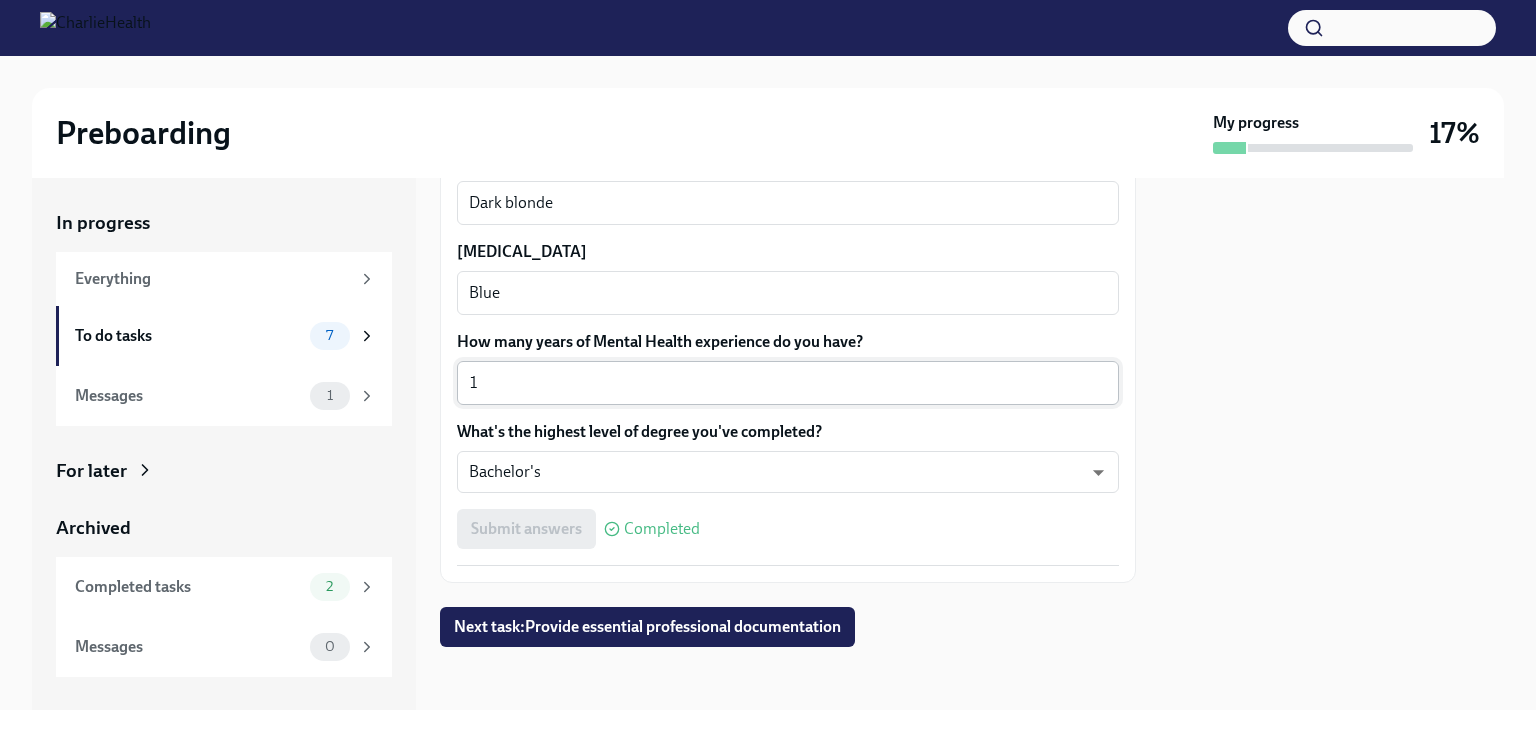 click on "1 x ​" at bounding box center [788, 383] 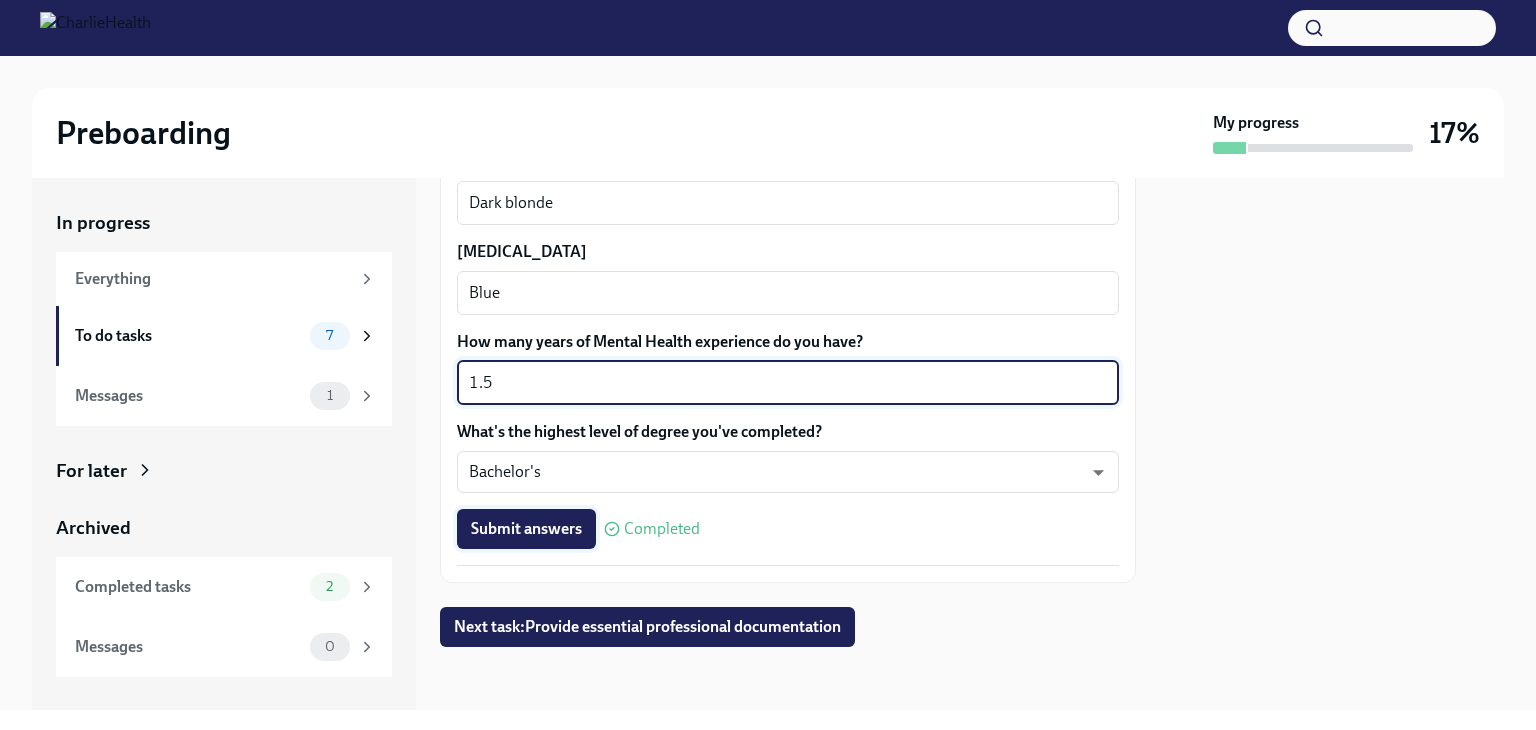 type on "1.5" 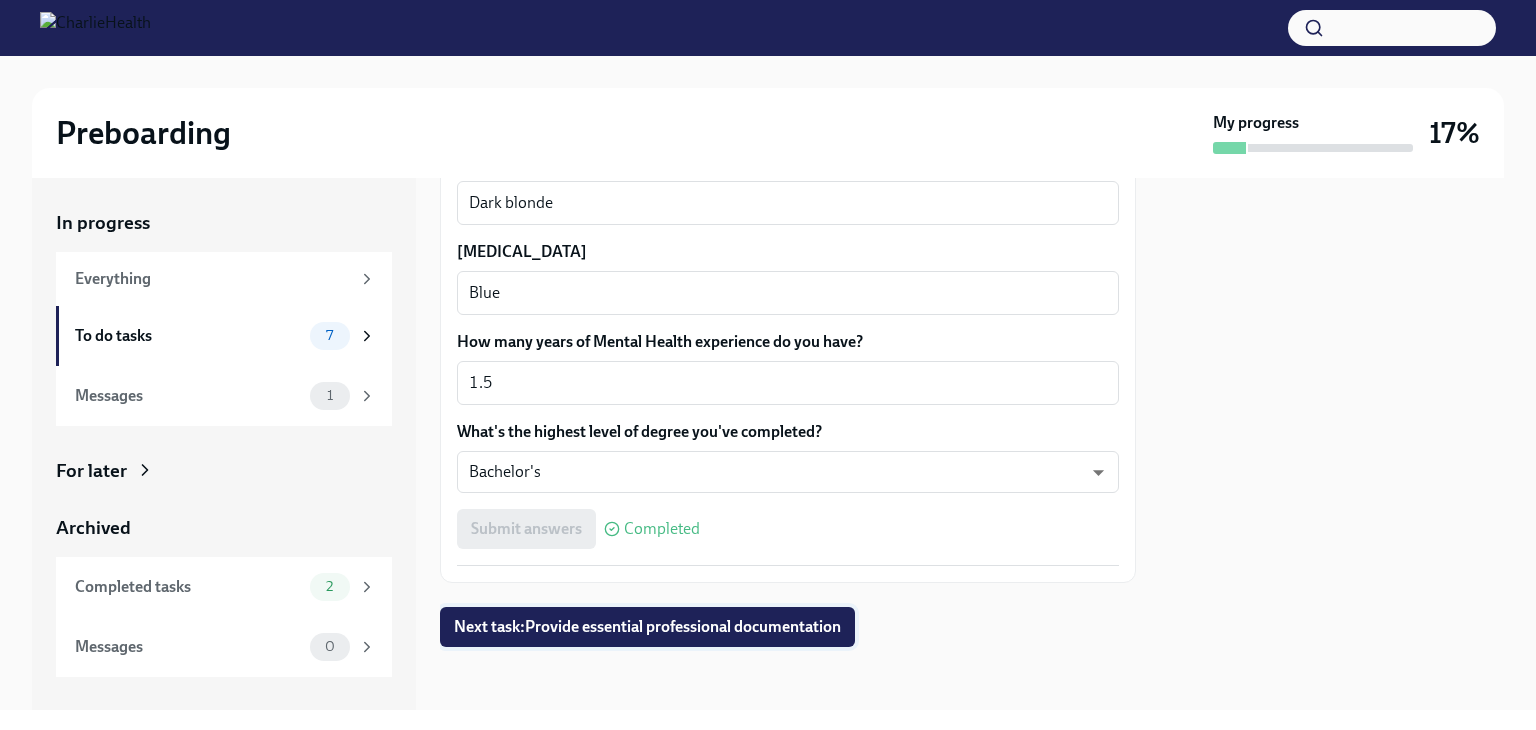 click on "Next task :  Provide essential professional documentation" at bounding box center [647, 627] 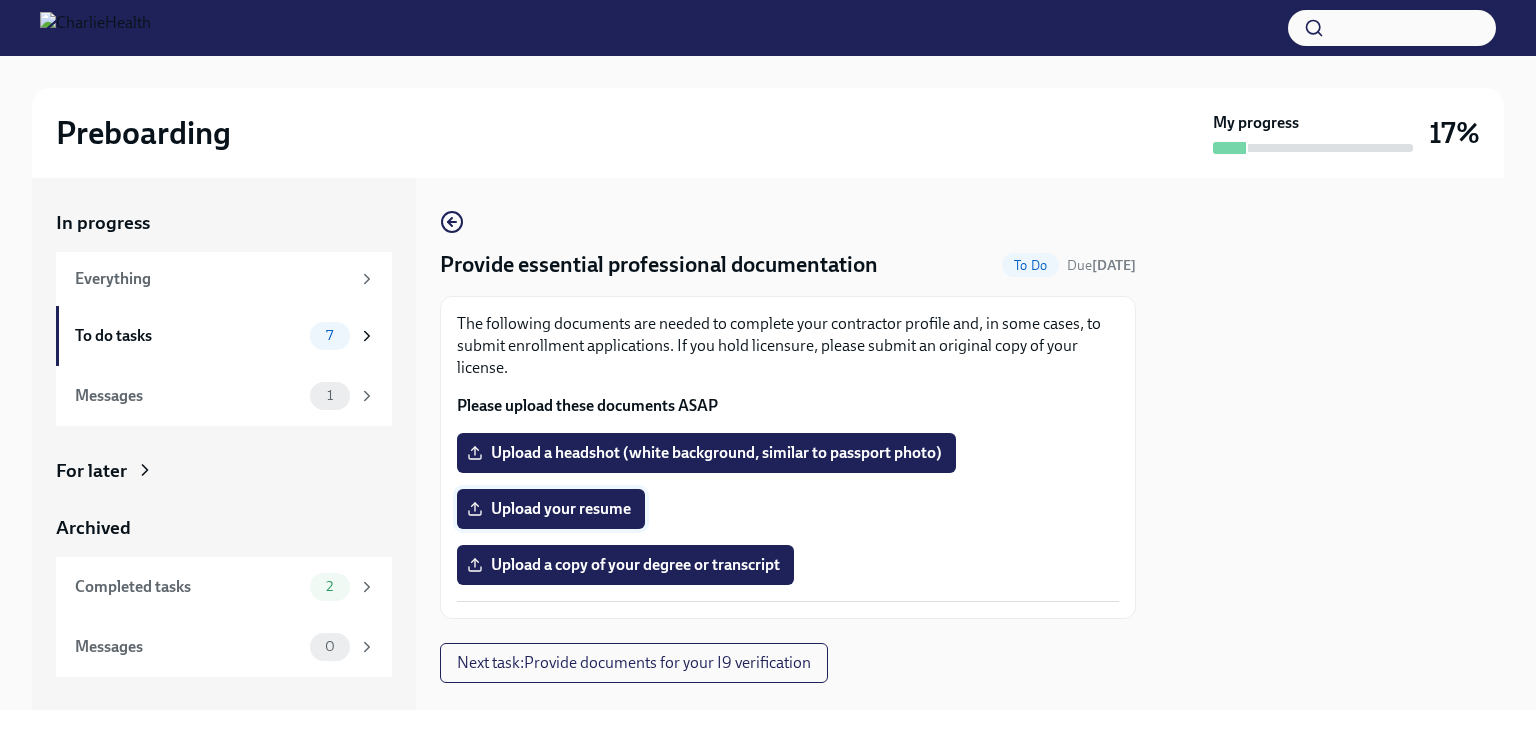 click on "Upload your resume" at bounding box center [551, 509] 